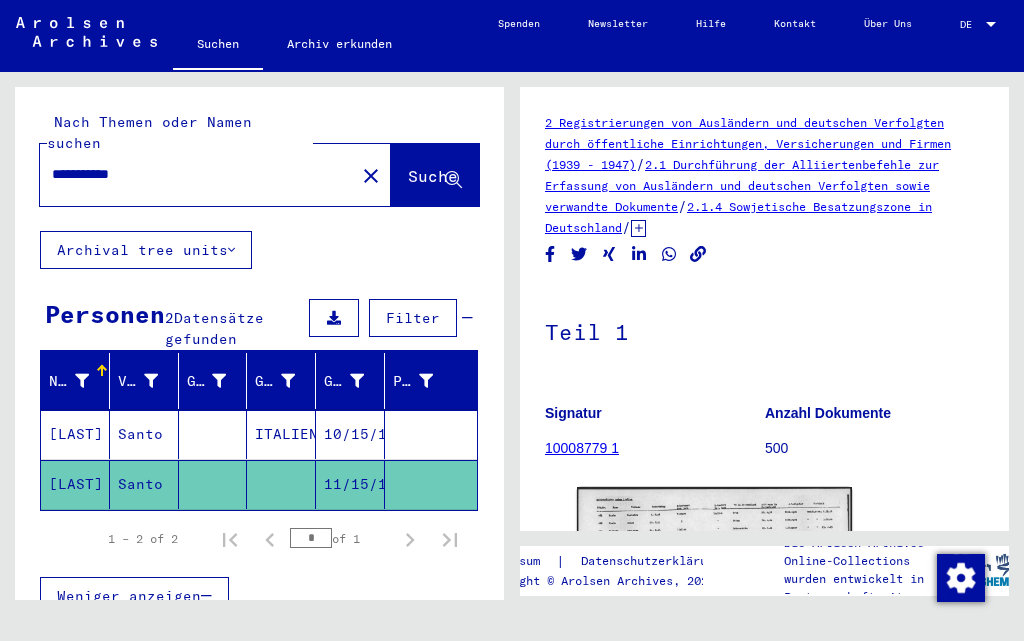scroll, scrollTop: 0, scrollLeft: 0, axis: both 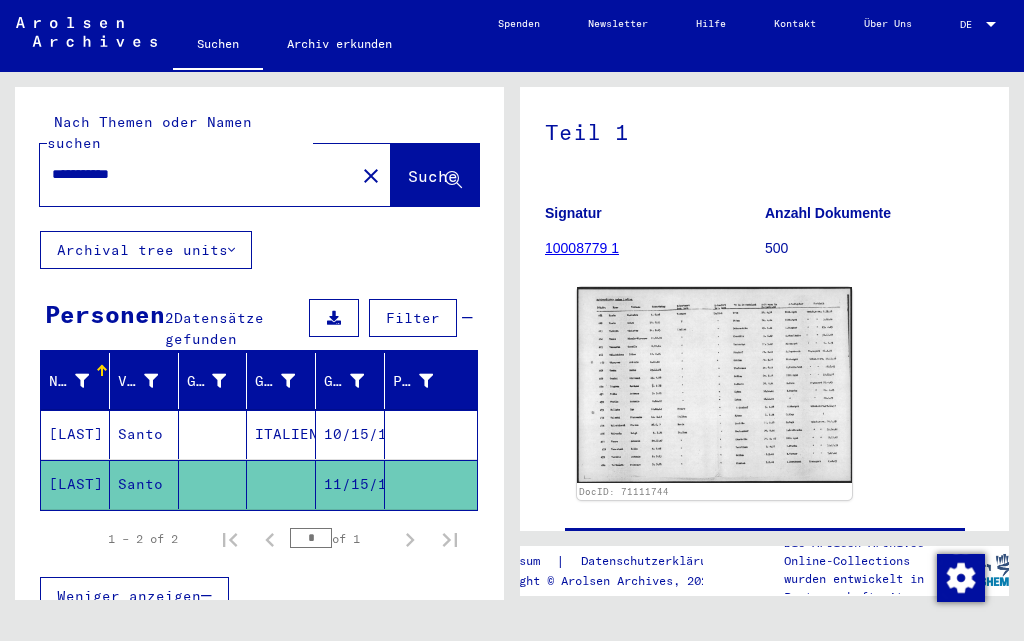 click on "**********" 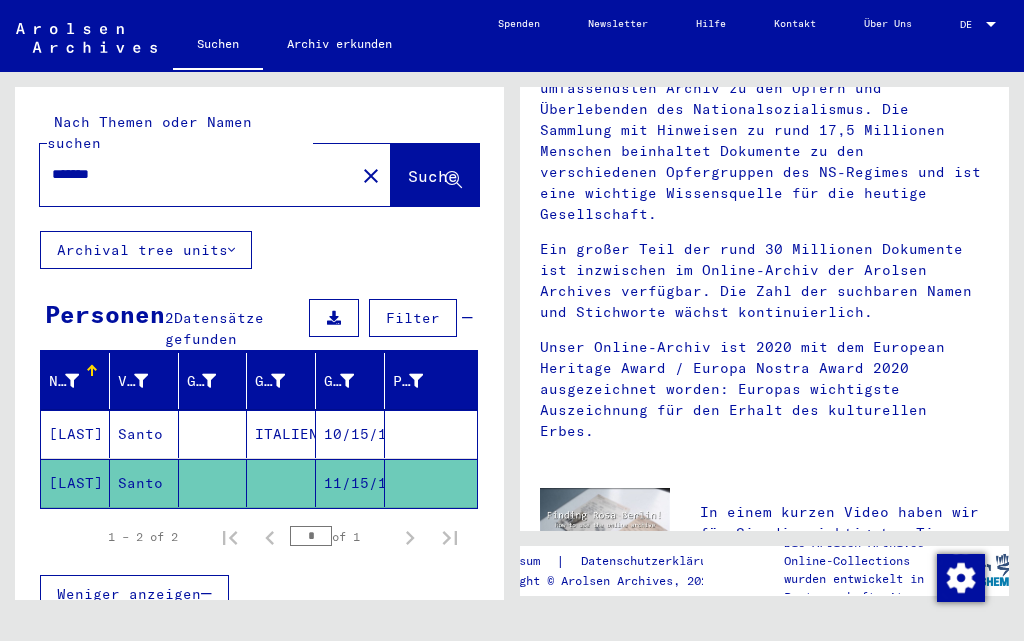 scroll, scrollTop: 0, scrollLeft: 0, axis: both 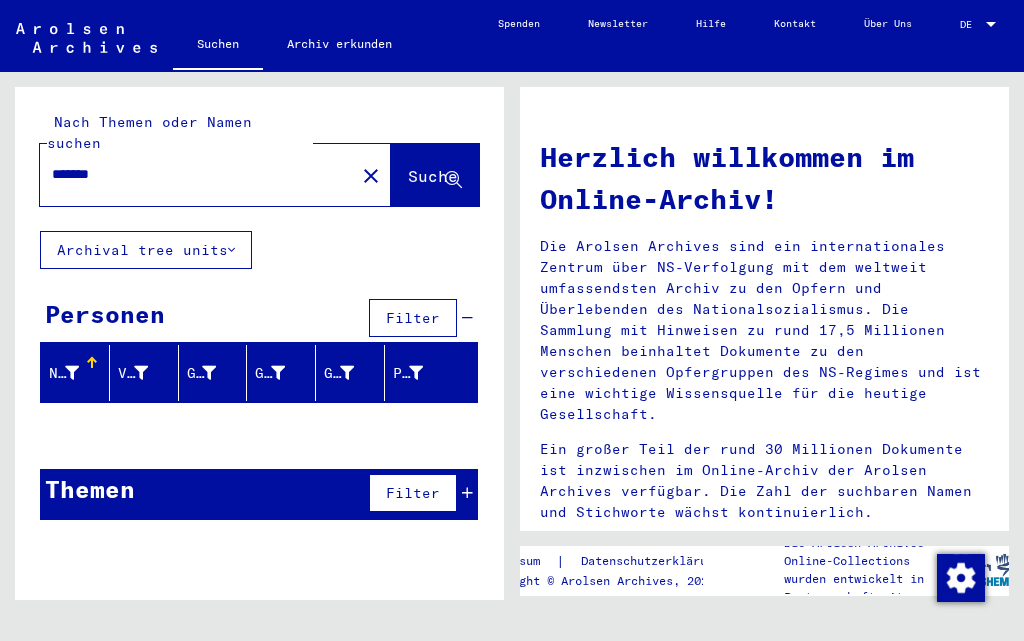 click on "*******" at bounding box center [191, 174] 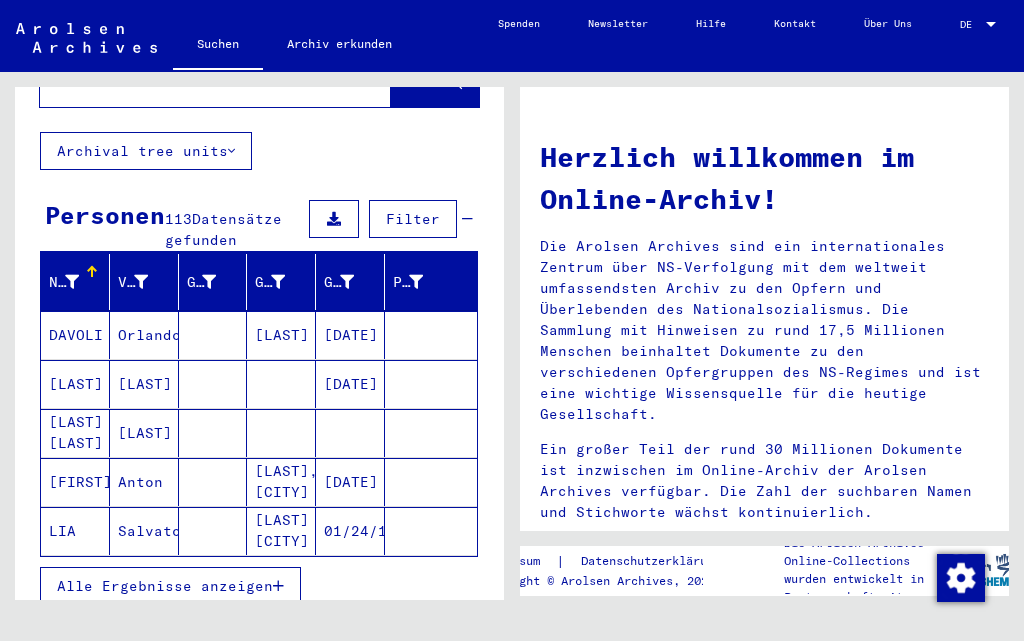 scroll, scrollTop: 100, scrollLeft: 0, axis: vertical 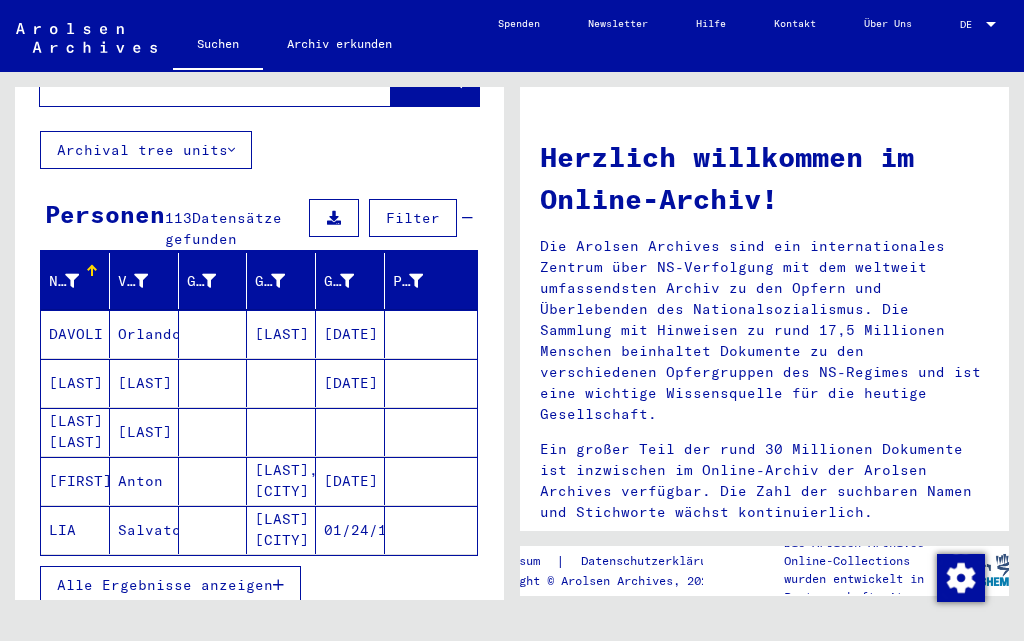click on "Alle Ergebnisse anzeigen" at bounding box center (165, 585) 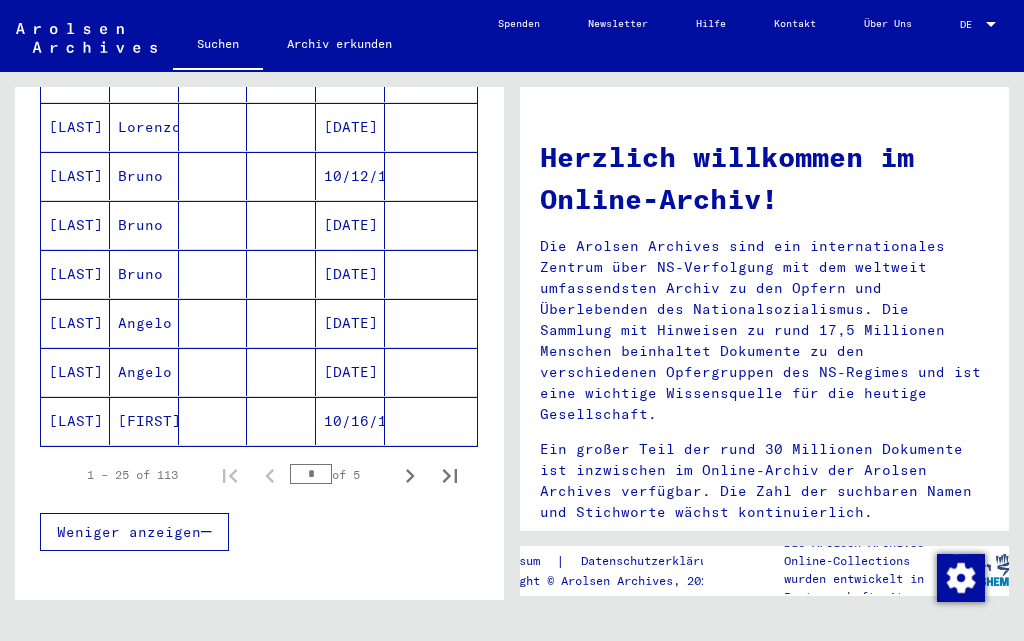 scroll, scrollTop: 1200, scrollLeft: 0, axis: vertical 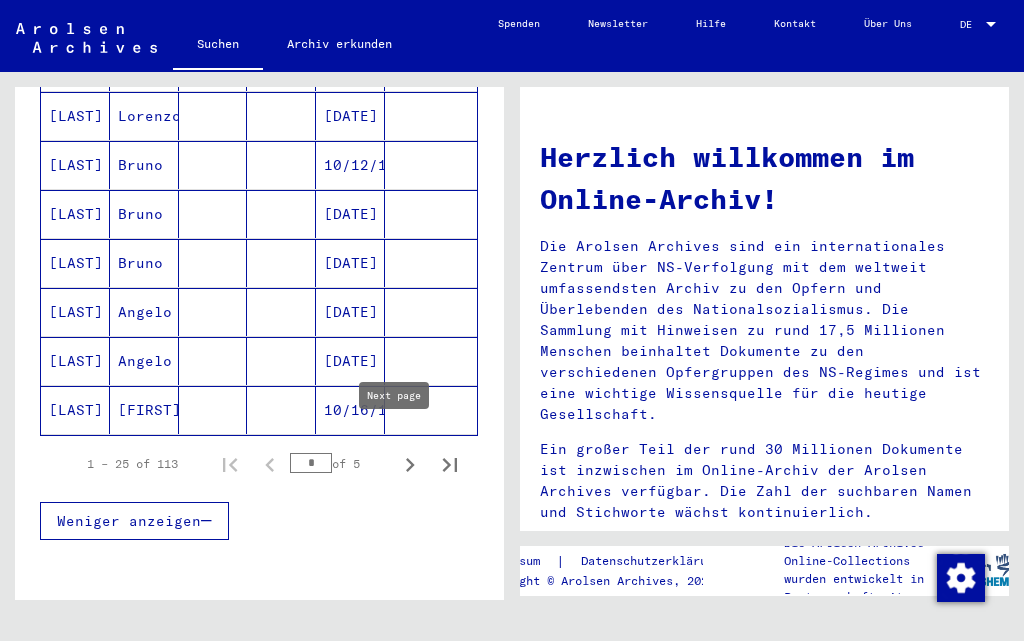 click 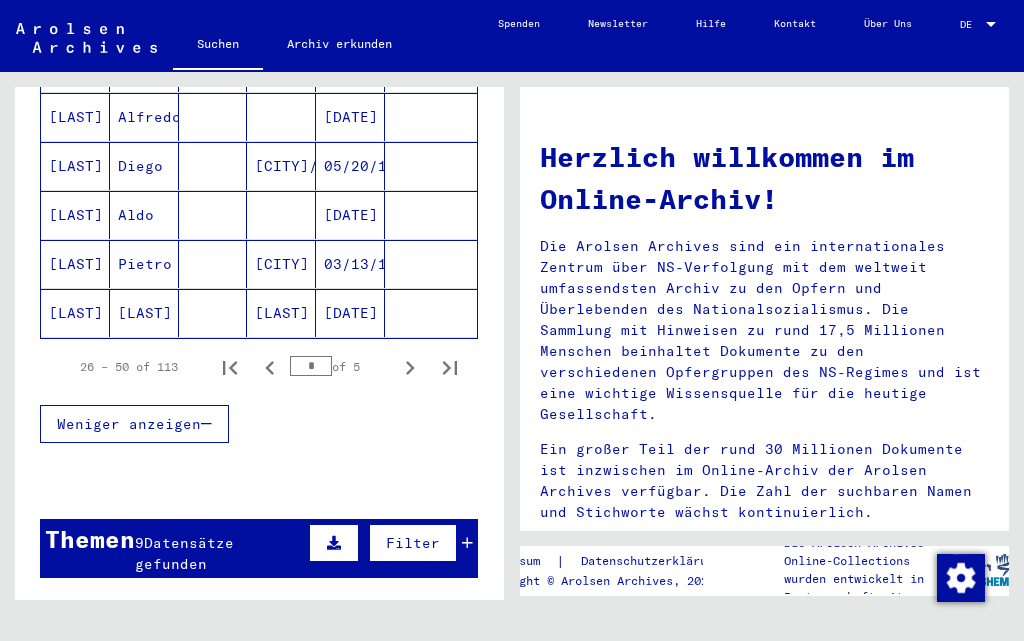 scroll, scrollTop: 1300, scrollLeft: 0, axis: vertical 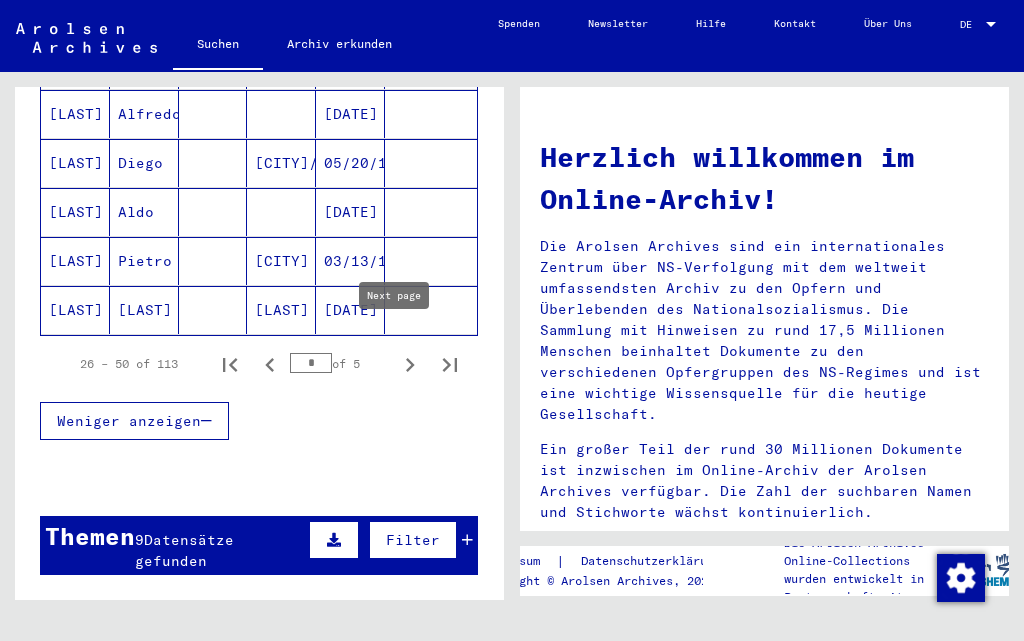 click 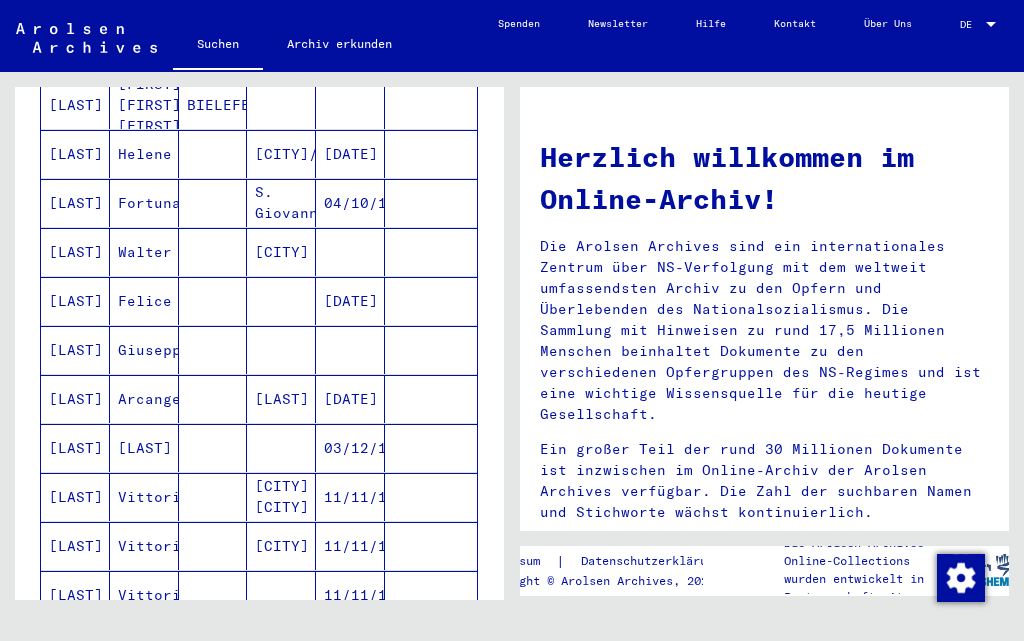 scroll, scrollTop: 500, scrollLeft: 0, axis: vertical 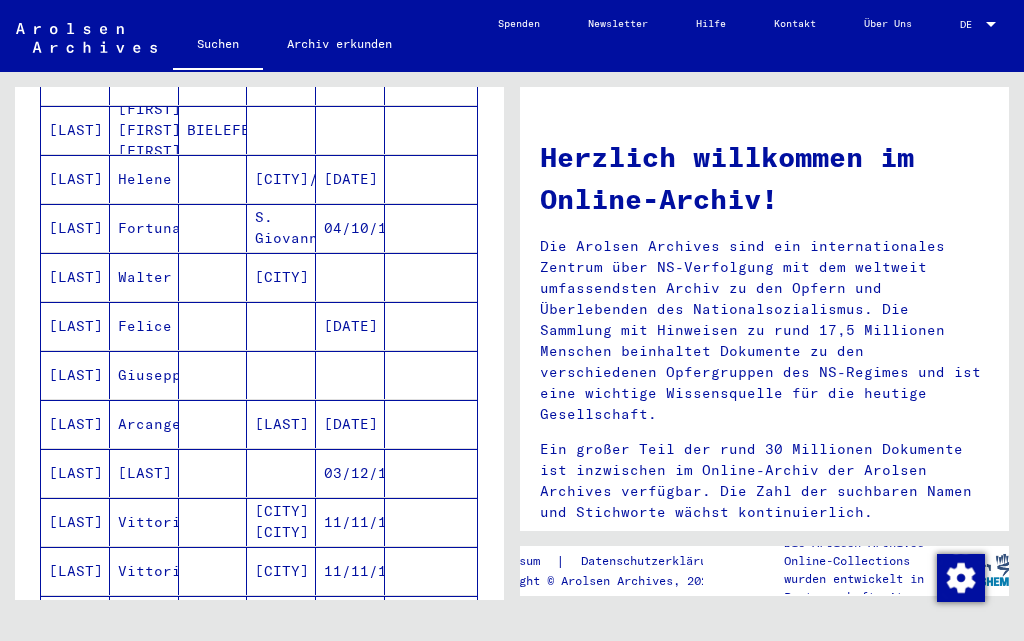 click on "[LAST]" at bounding box center [75, 277] 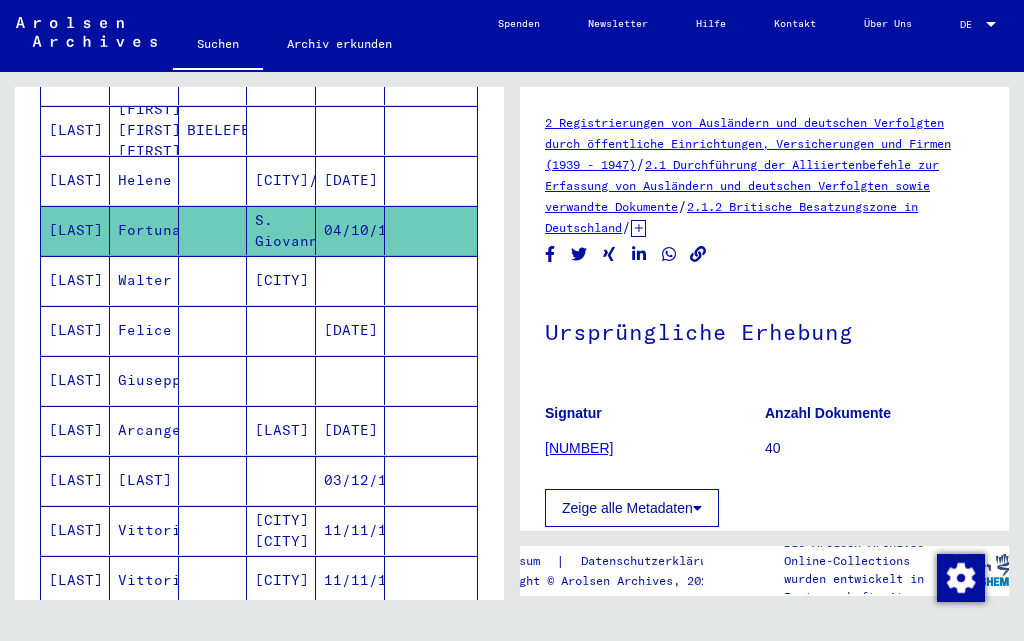 scroll, scrollTop: 0, scrollLeft: 0, axis: both 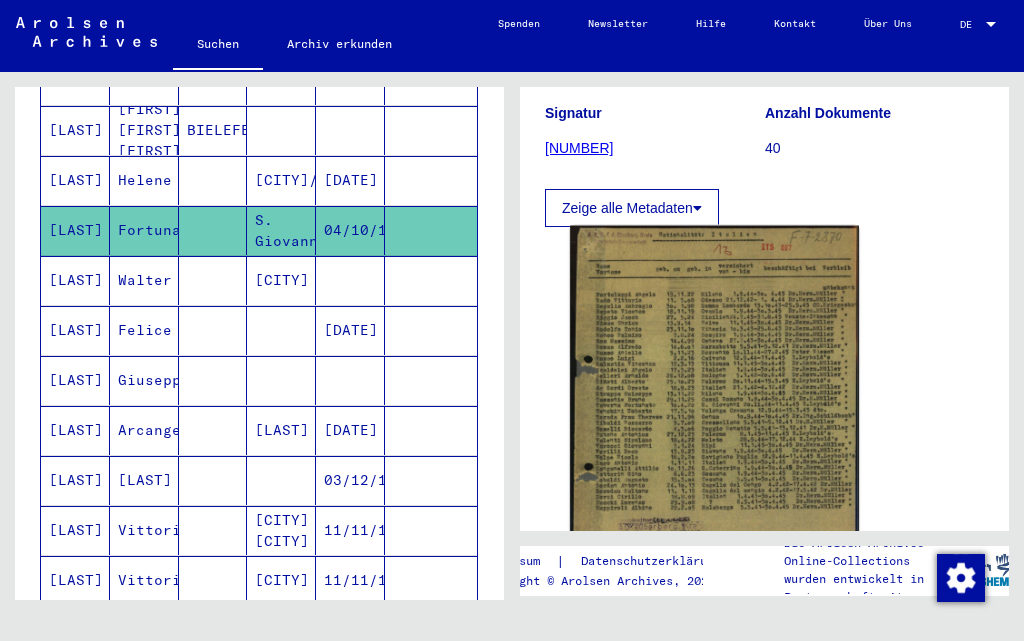 click 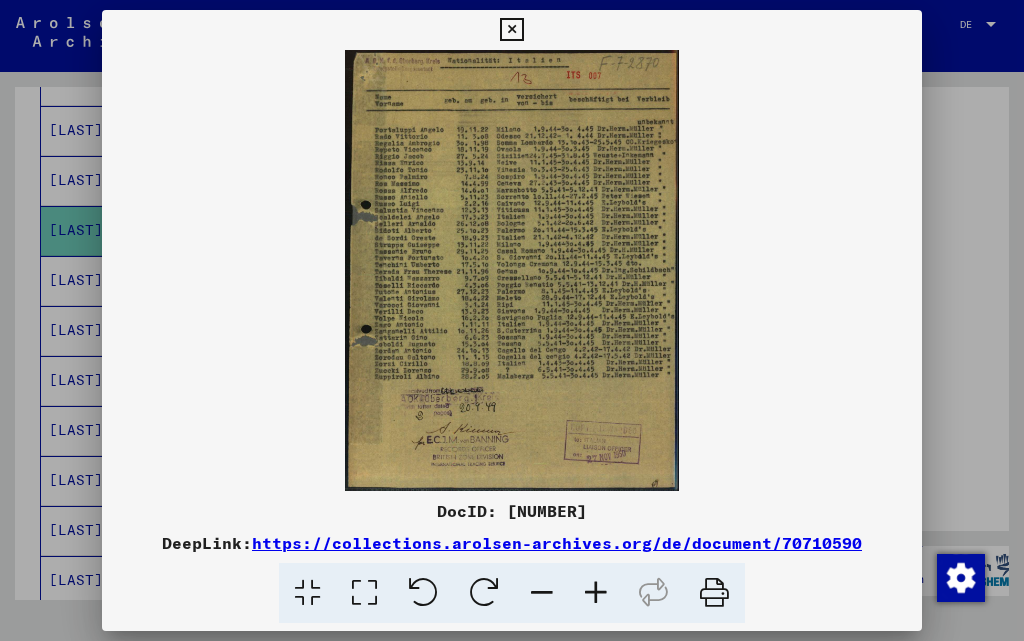 click at bounding box center [596, 593] 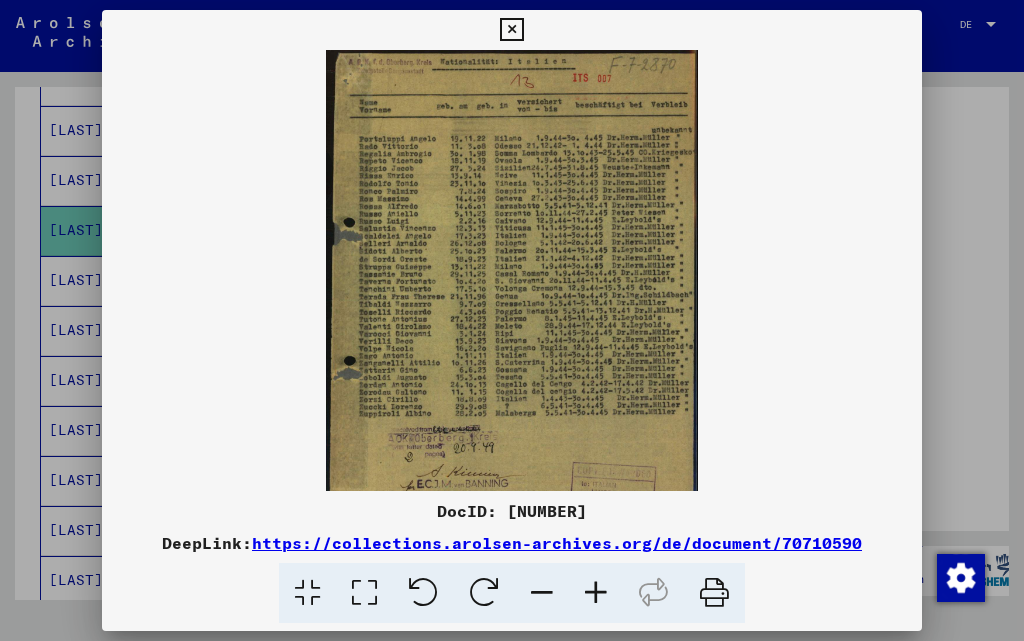 click at bounding box center (596, 593) 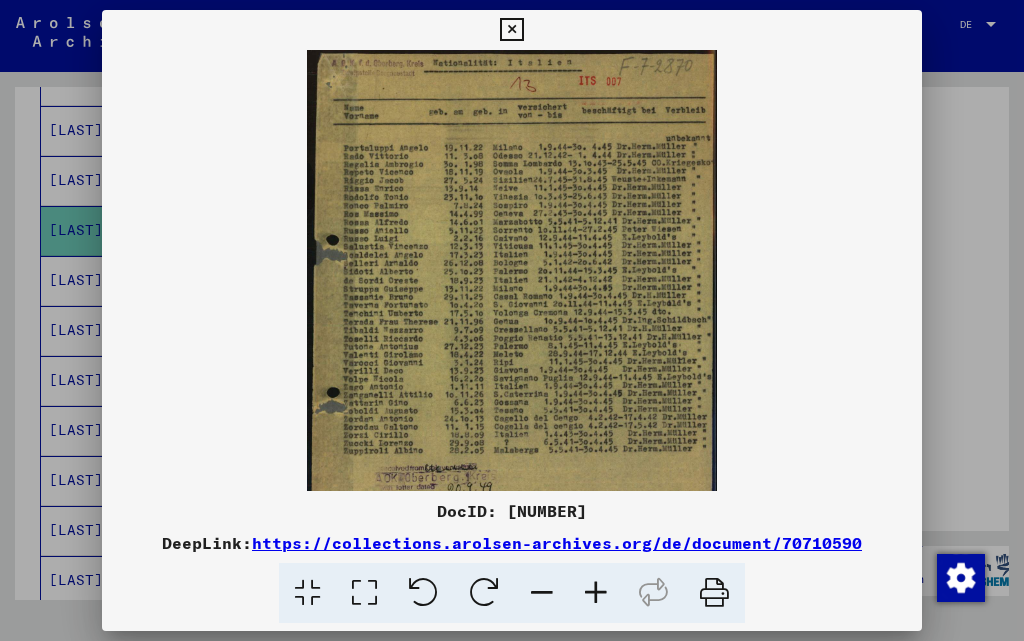 click at bounding box center (596, 593) 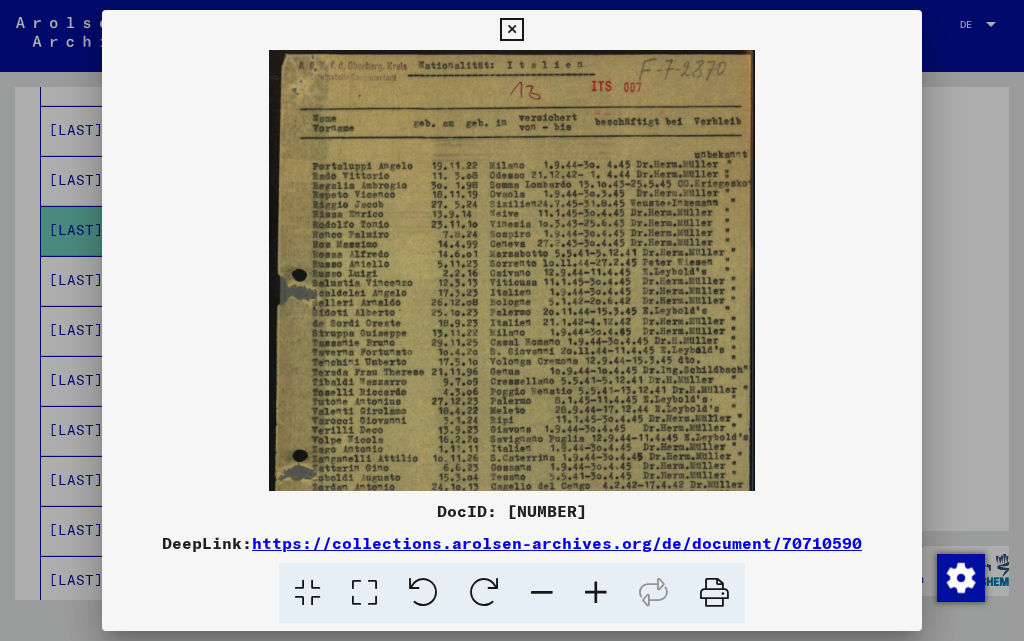 click at bounding box center (596, 593) 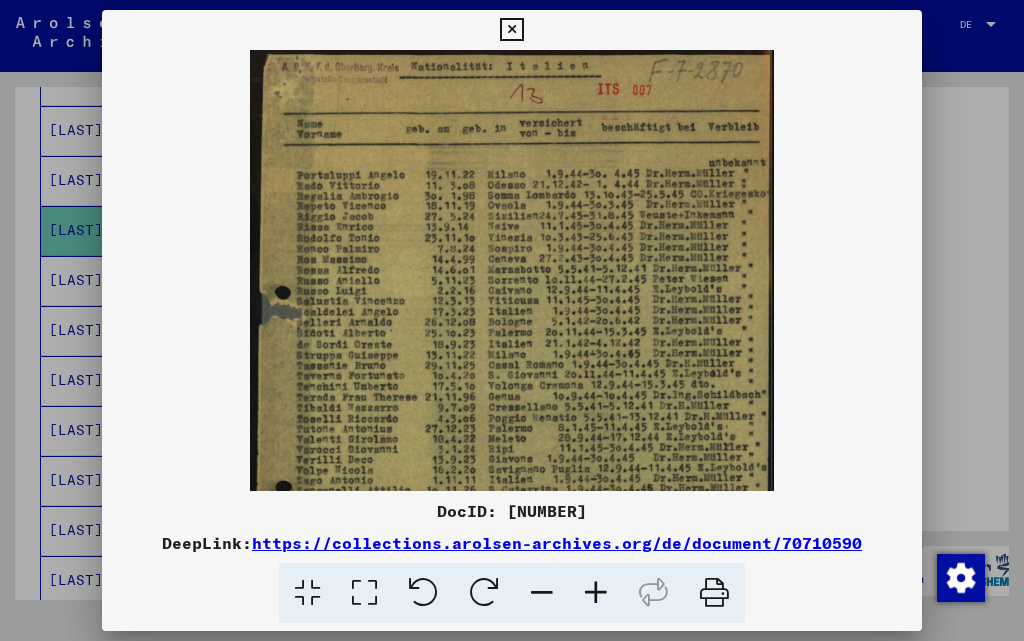 click at bounding box center [596, 593] 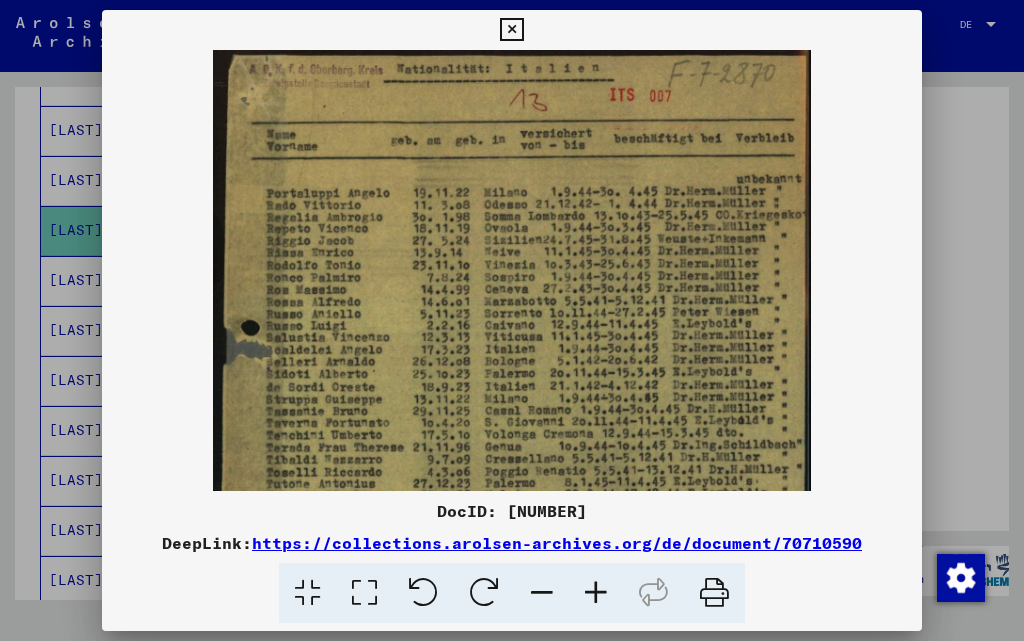 click at bounding box center (596, 593) 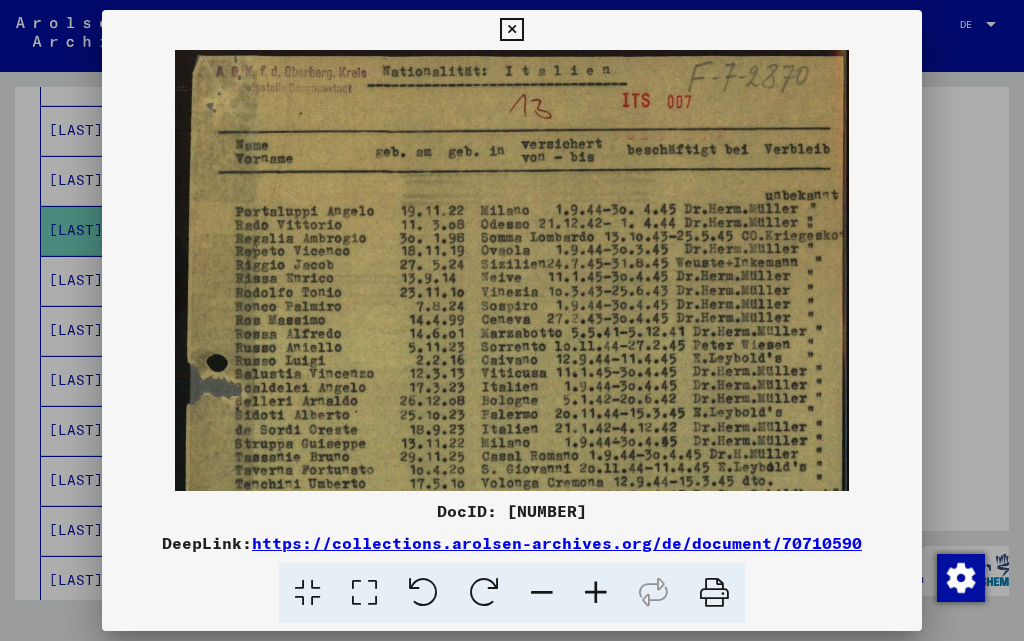 click at bounding box center (596, 593) 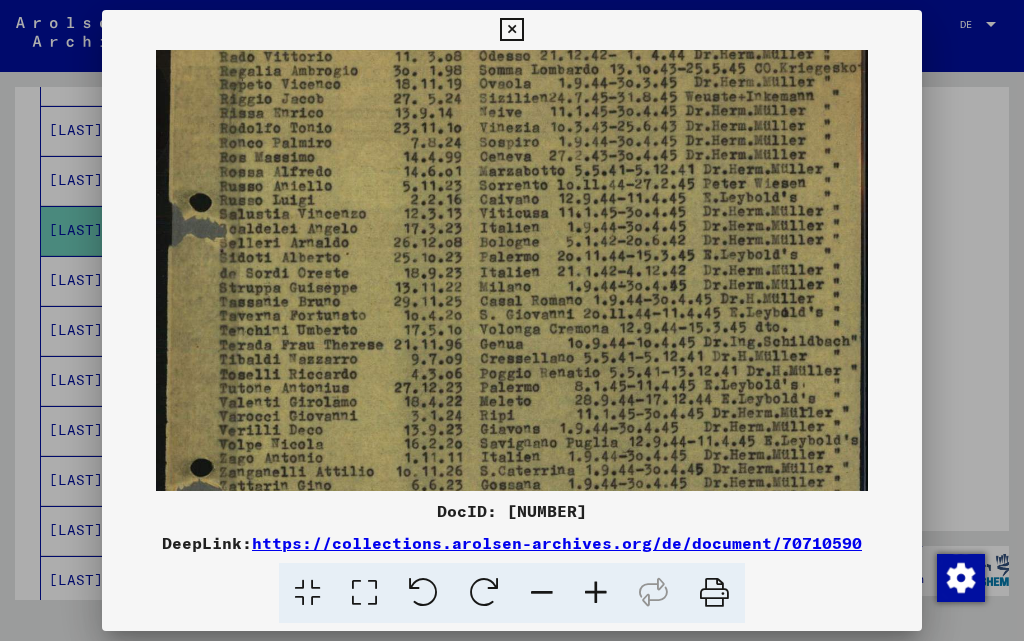 scroll, scrollTop: 195, scrollLeft: 0, axis: vertical 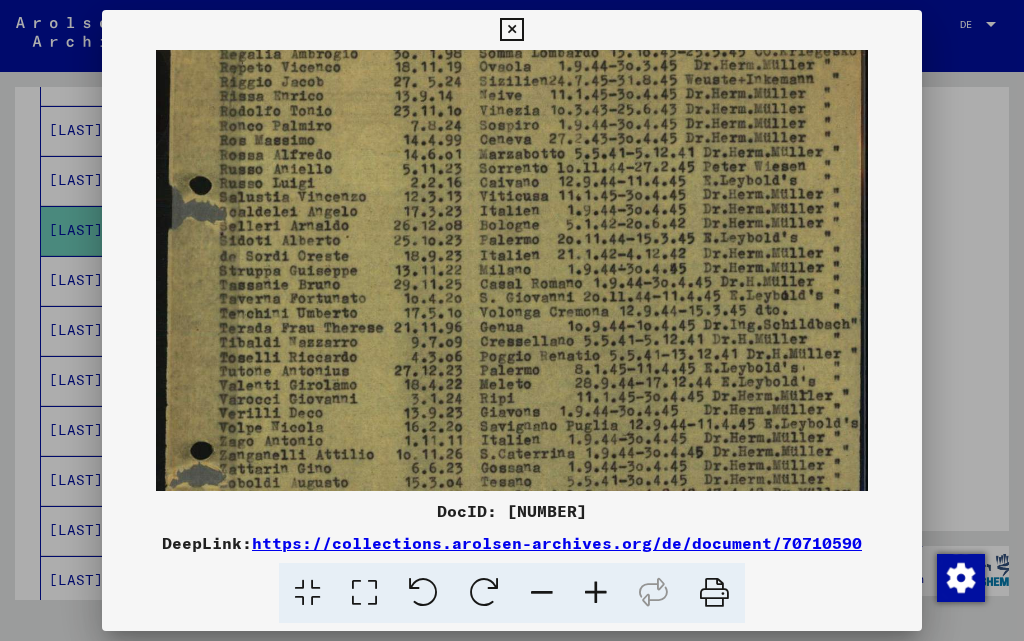 drag, startPoint x: 505, startPoint y: 378, endPoint x: 508, endPoint y: 184, distance: 194.0232 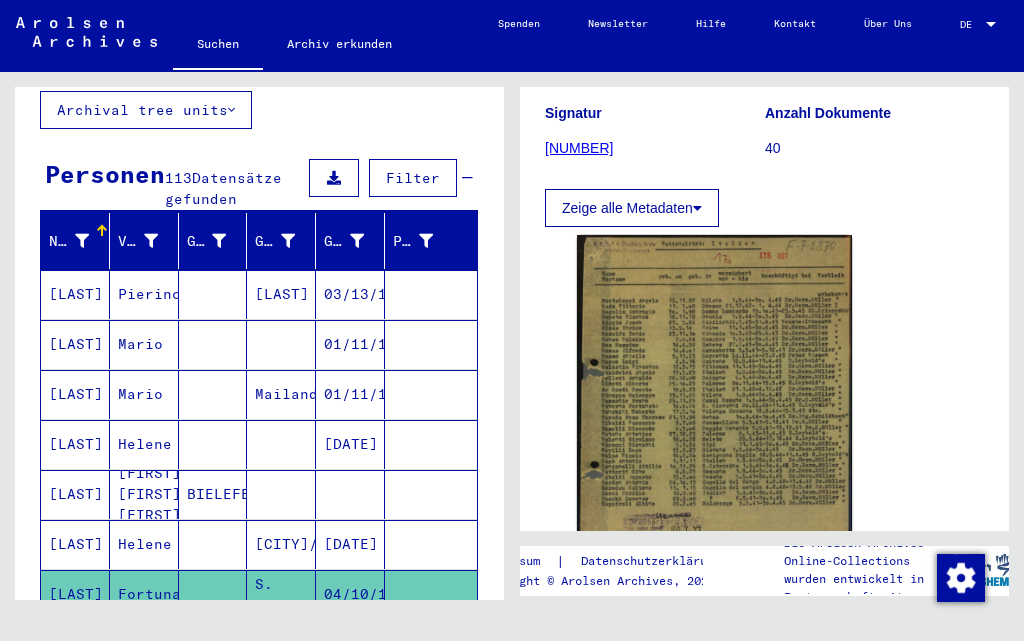 scroll, scrollTop: 0, scrollLeft: 0, axis: both 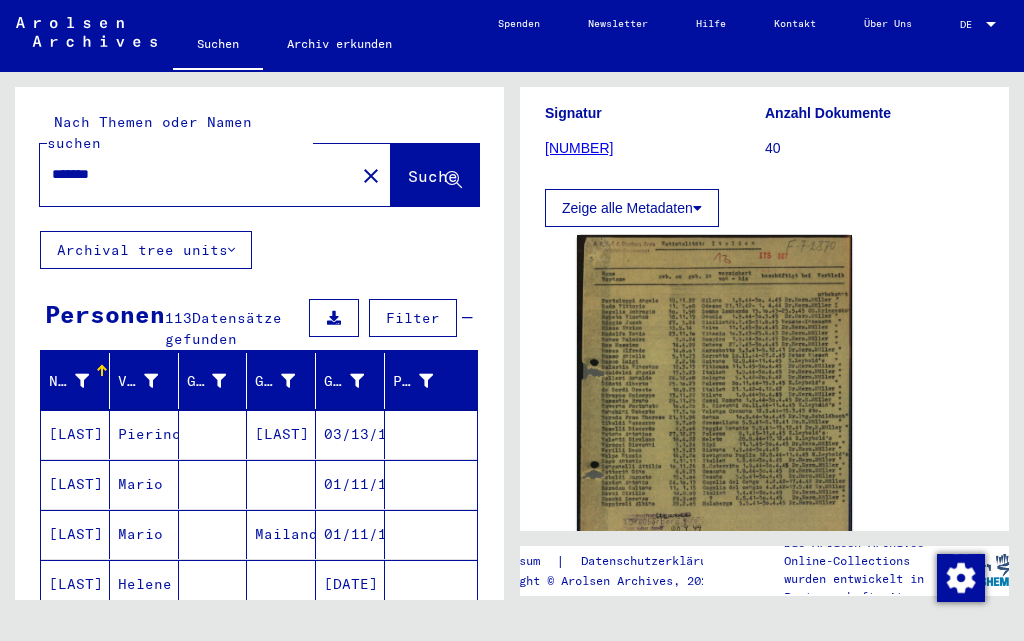 drag, startPoint x: 214, startPoint y: 160, endPoint x: 0, endPoint y: 116, distance: 218.47655 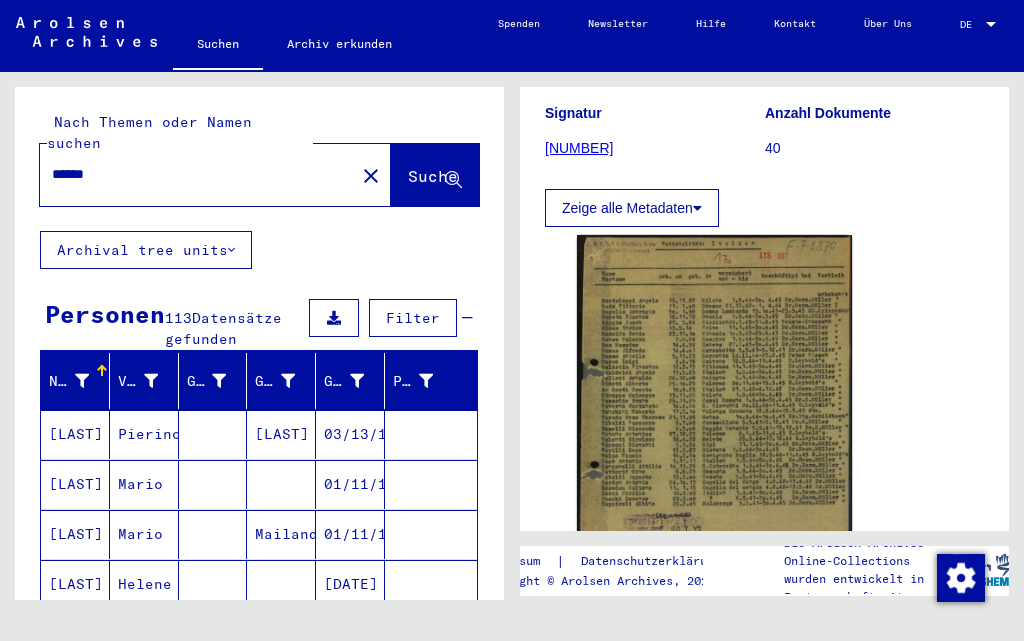 scroll, scrollTop: 0, scrollLeft: 0, axis: both 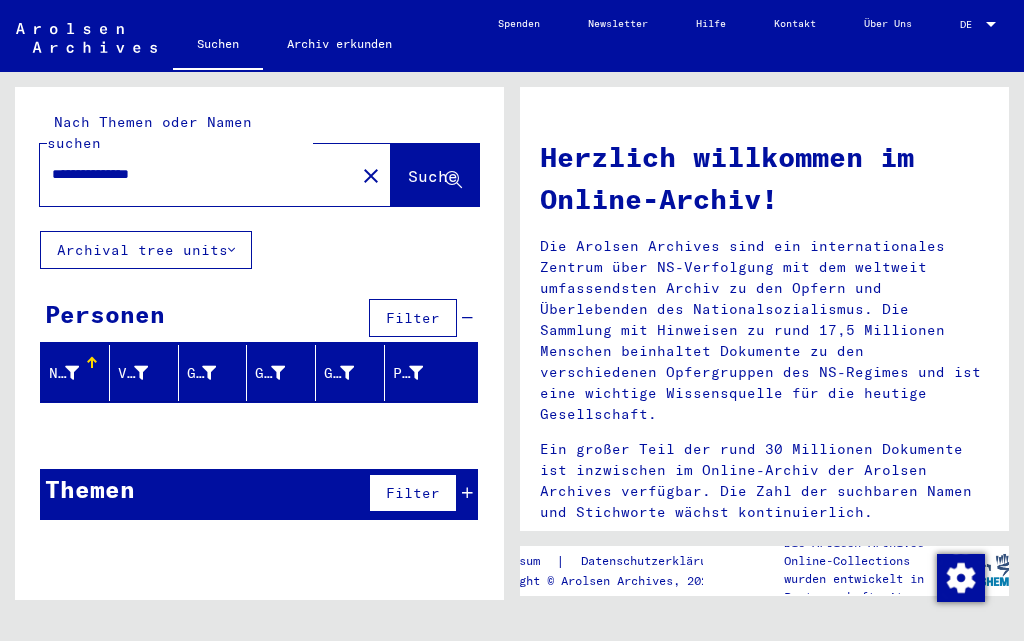 drag, startPoint x: 252, startPoint y: 159, endPoint x: 0, endPoint y: 223, distance: 260 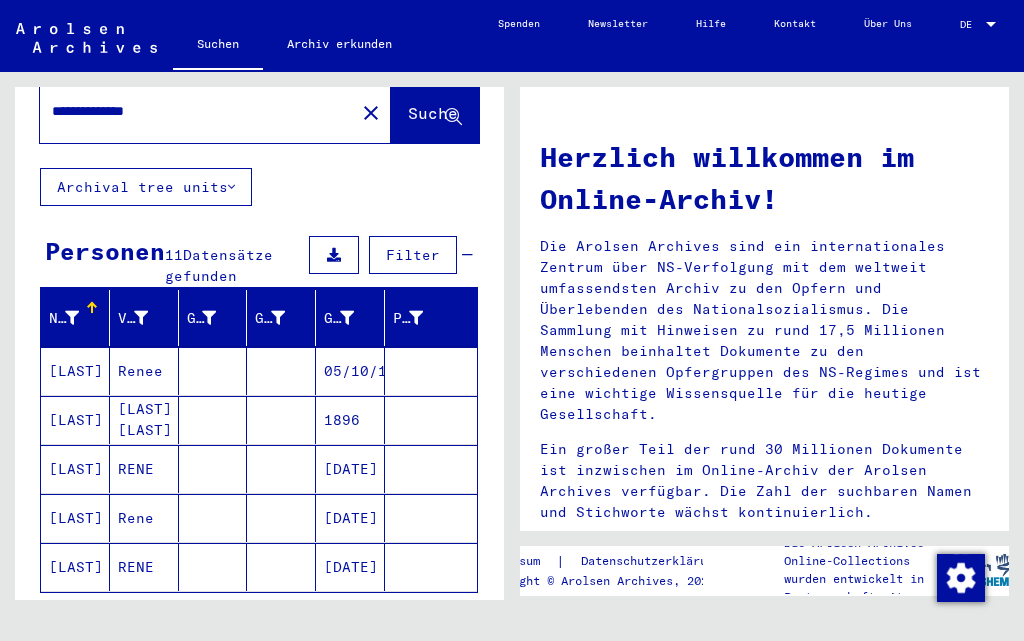 scroll, scrollTop: 100, scrollLeft: 0, axis: vertical 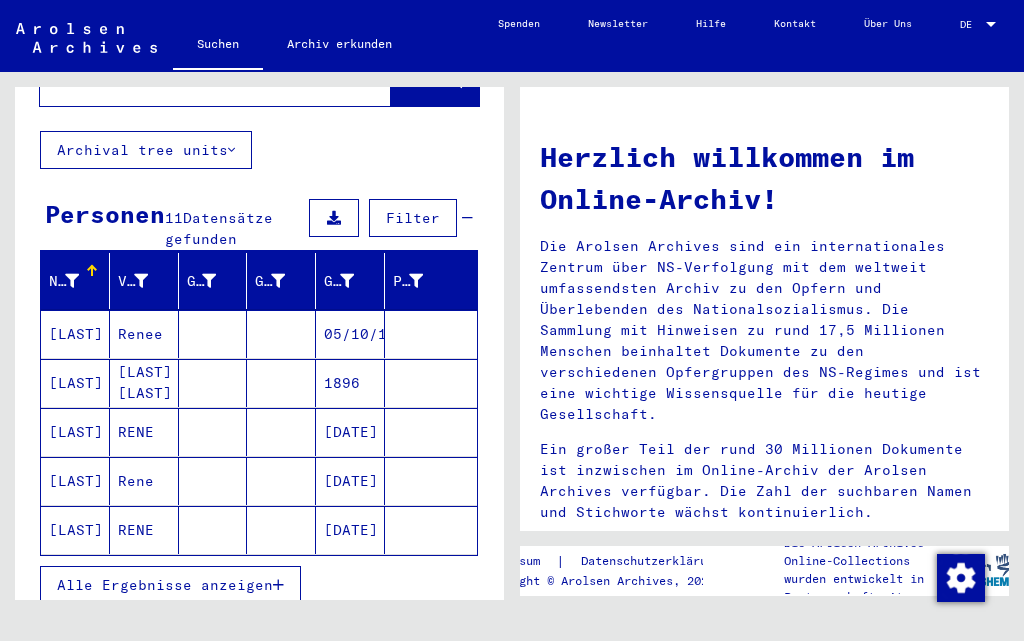 click on "Alle Ergebnisse anzeigen" at bounding box center [165, 585] 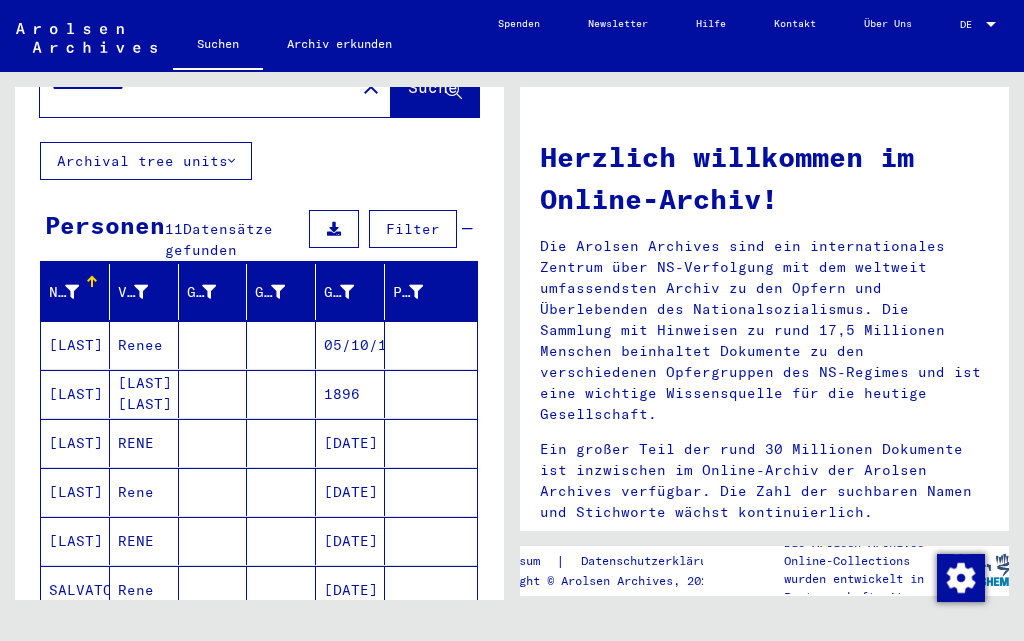 scroll, scrollTop: 0, scrollLeft: 0, axis: both 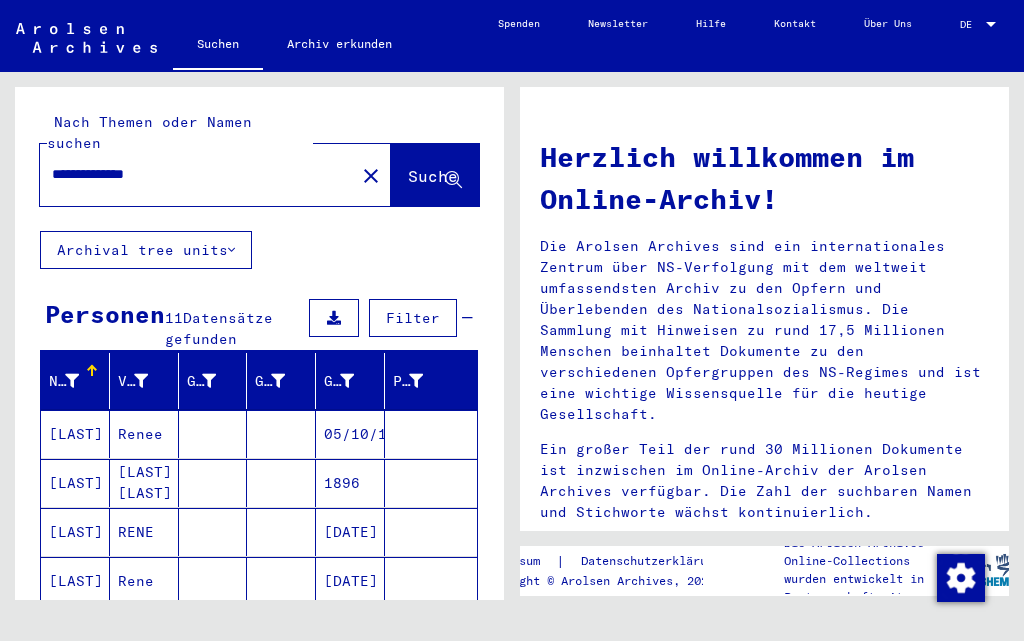 drag, startPoint x: 225, startPoint y: 152, endPoint x: 0, endPoint y: 153, distance: 225.00223 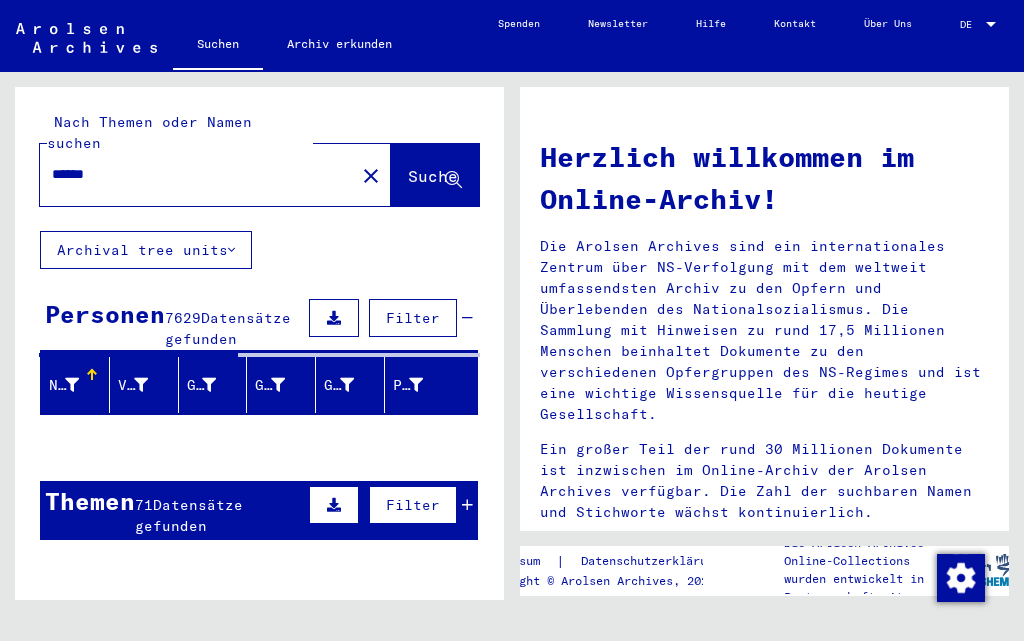 click on "******" at bounding box center (191, 174) 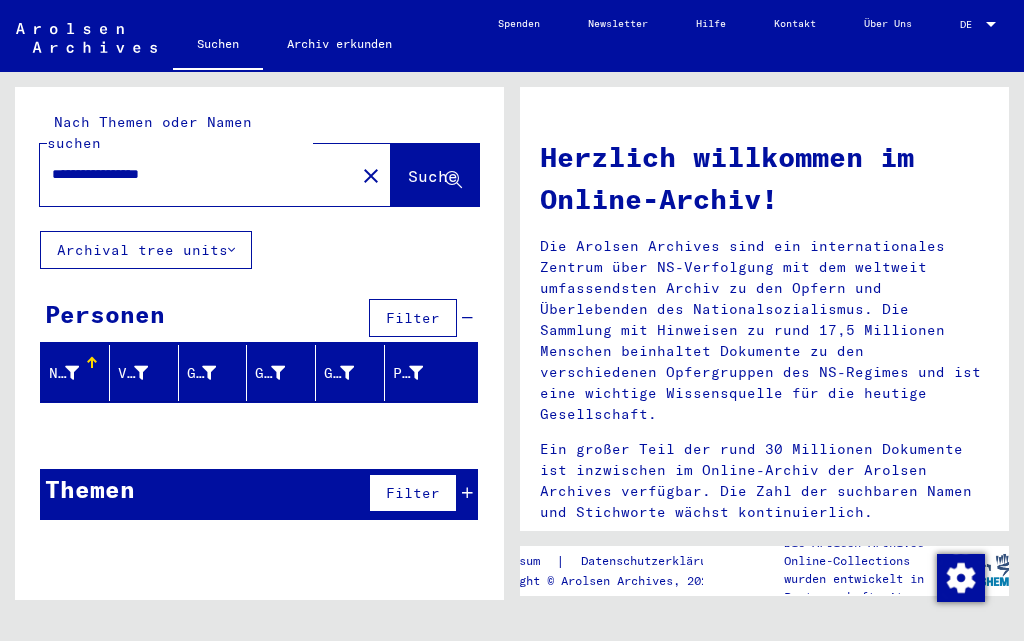 drag, startPoint x: 260, startPoint y: 163, endPoint x: 0, endPoint y: 134, distance: 261.6123 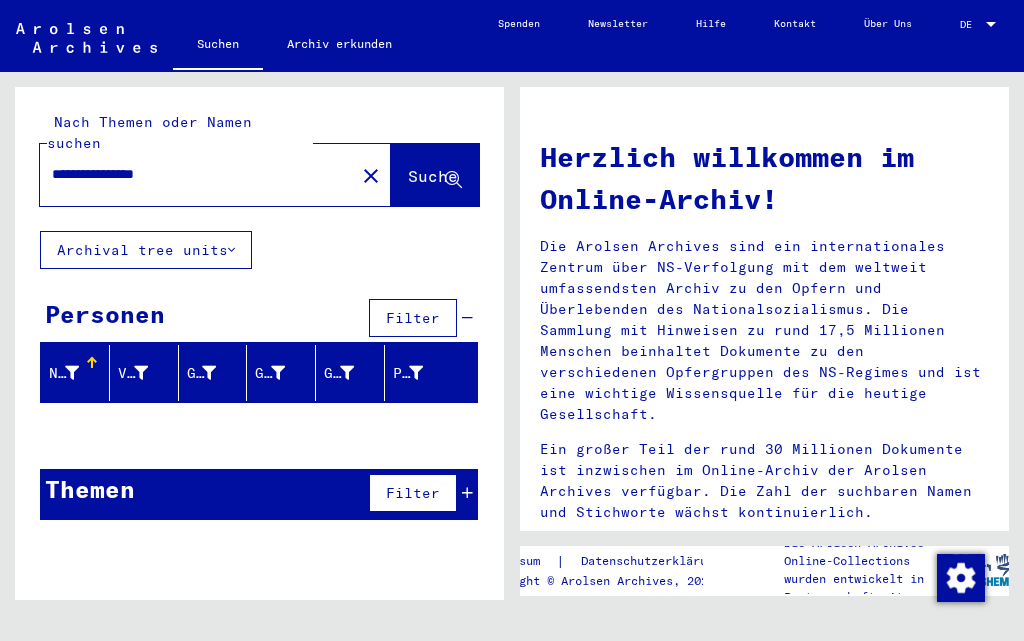 drag, startPoint x: 209, startPoint y: 152, endPoint x: 0, endPoint y: 164, distance: 209.34421 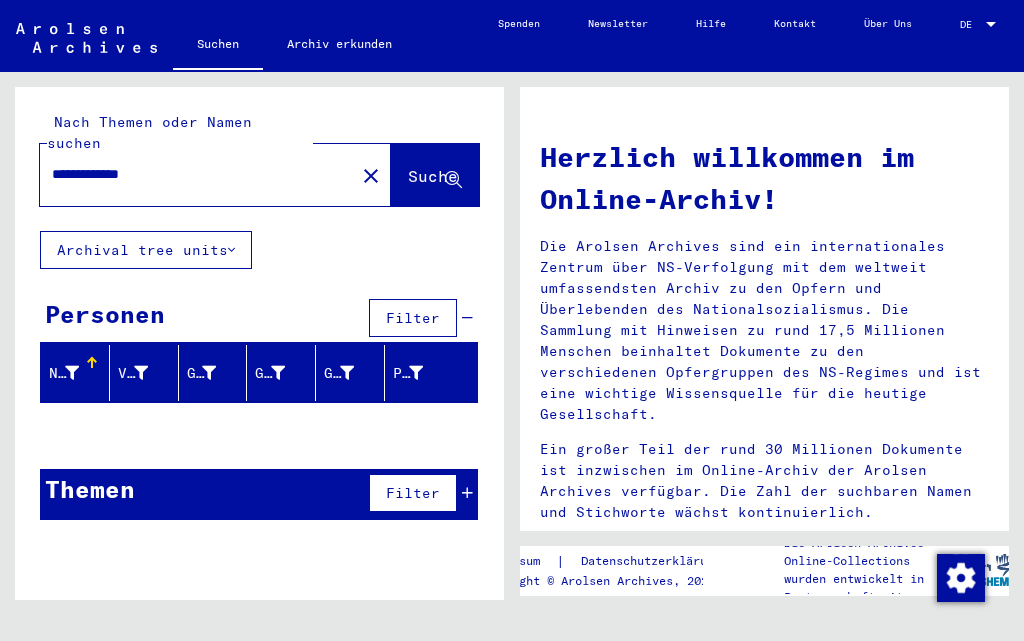 drag, startPoint x: 206, startPoint y: 154, endPoint x: 0, endPoint y: 192, distance: 209.47554 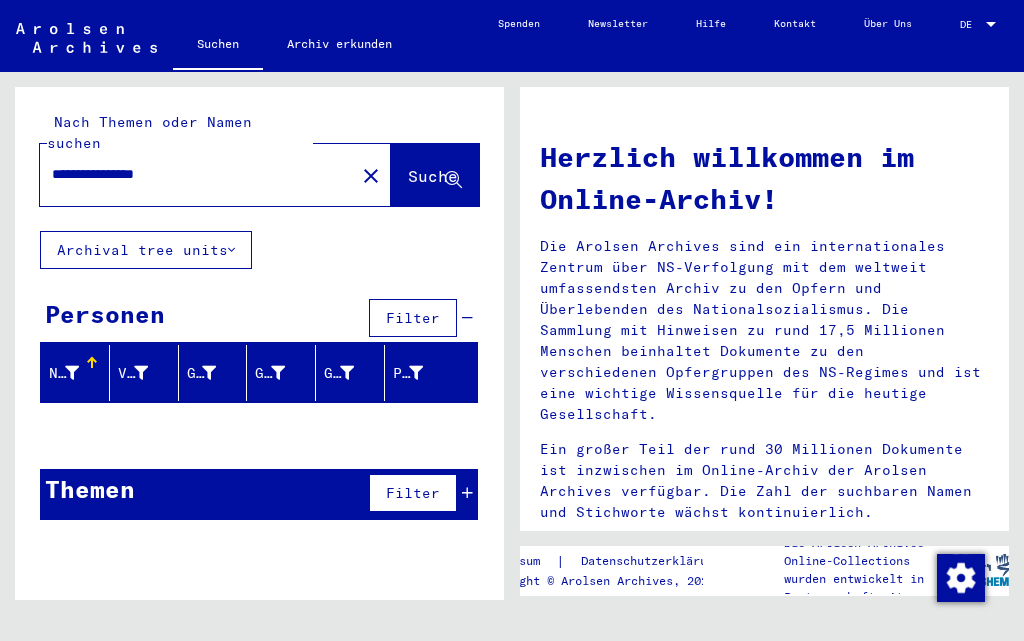 click on "**********" 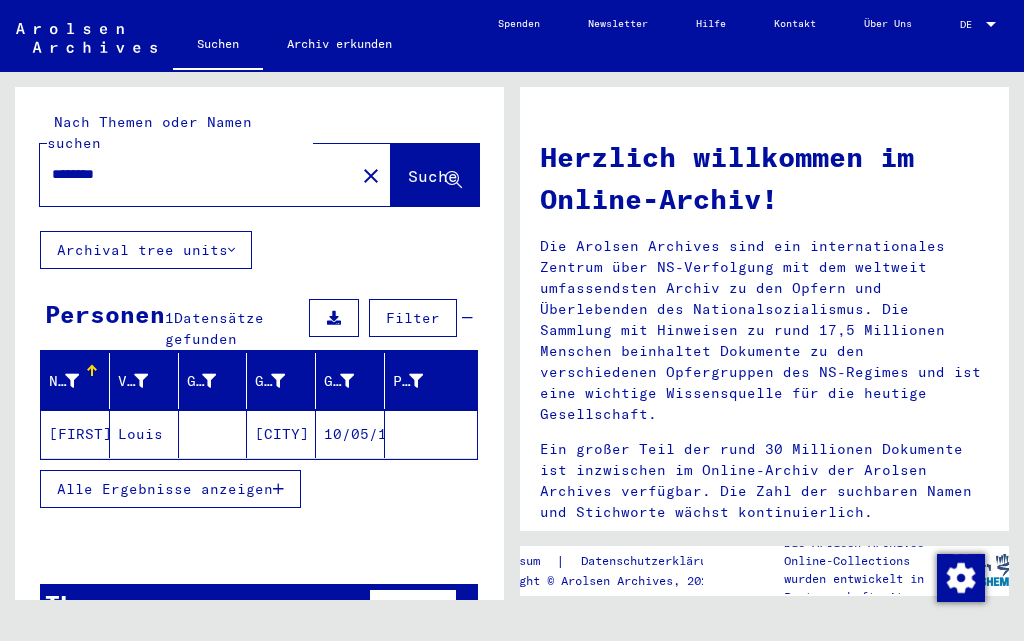 drag, startPoint x: 151, startPoint y: 151, endPoint x: 0, endPoint y: 202, distance: 159.38005 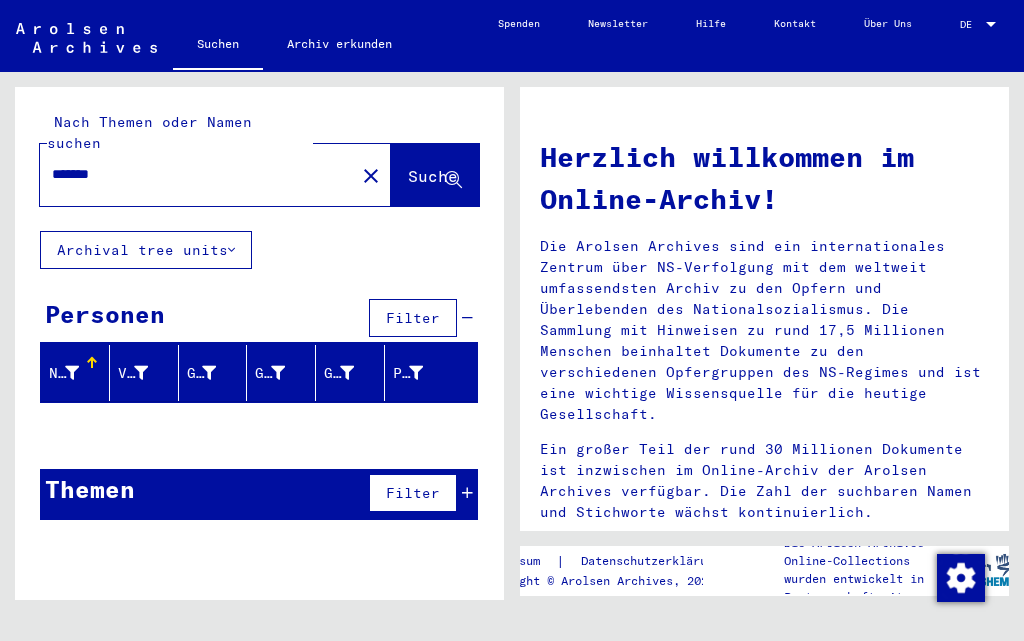 drag, startPoint x: 153, startPoint y: 154, endPoint x: 0, endPoint y: 158, distance: 153.05228 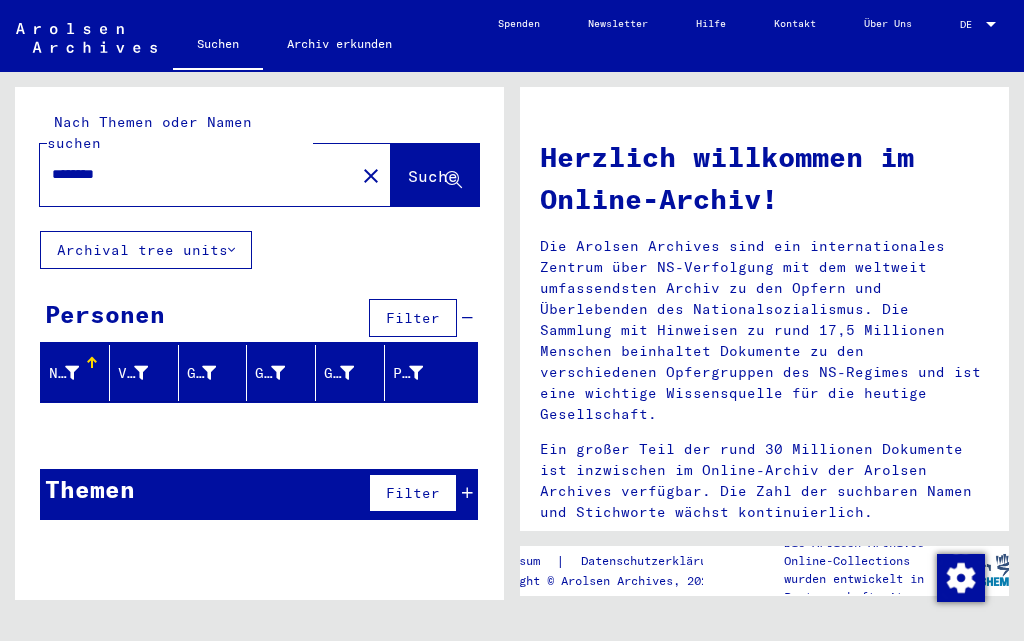 type on "********" 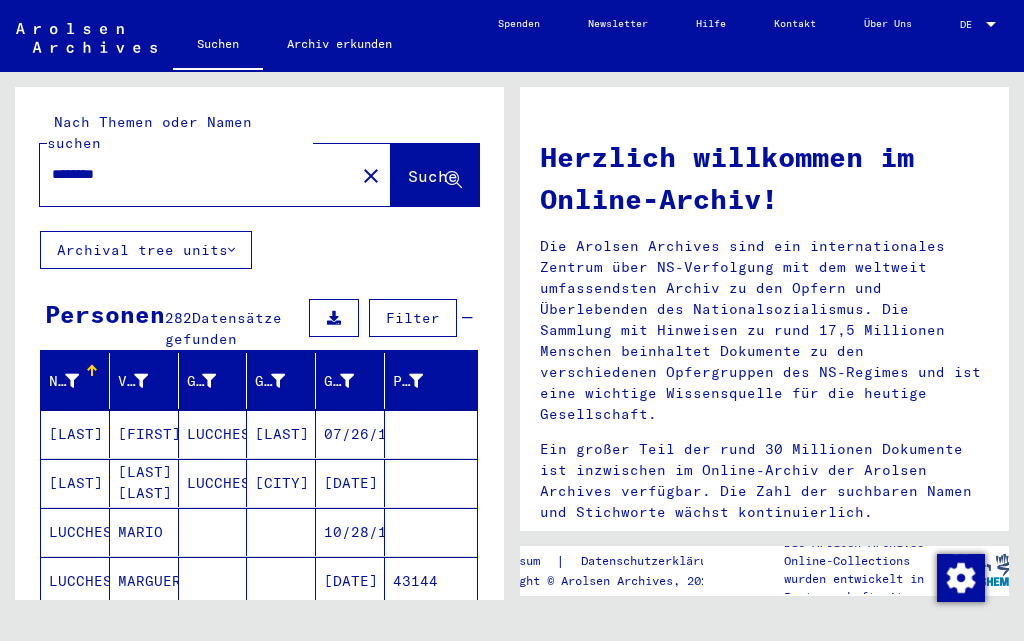 scroll, scrollTop: 100, scrollLeft: 0, axis: vertical 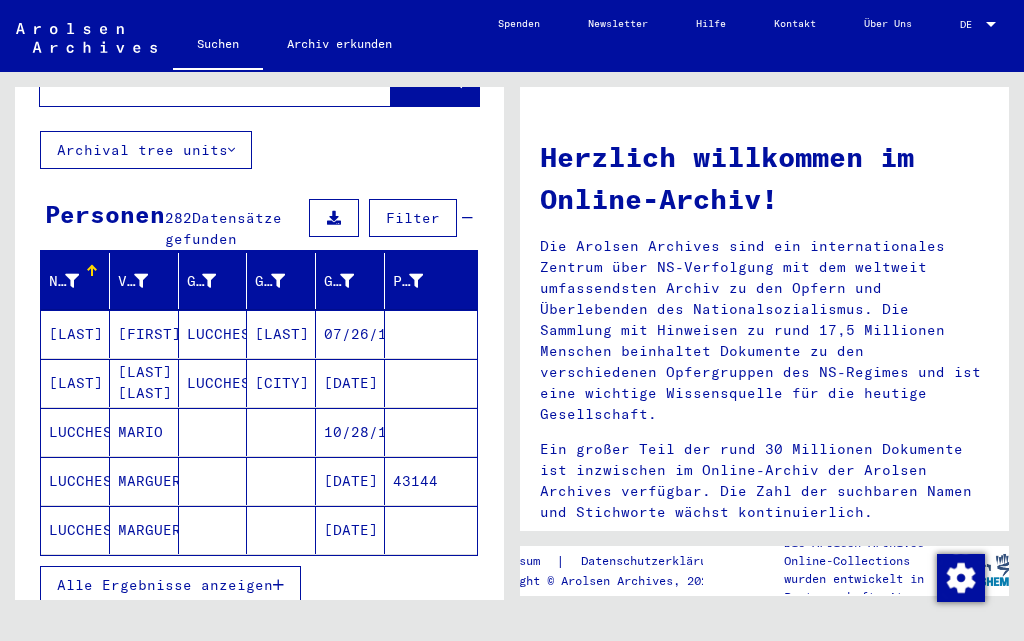 click on "Alle Ergebnisse anzeigen" at bounding box center [165, 585] 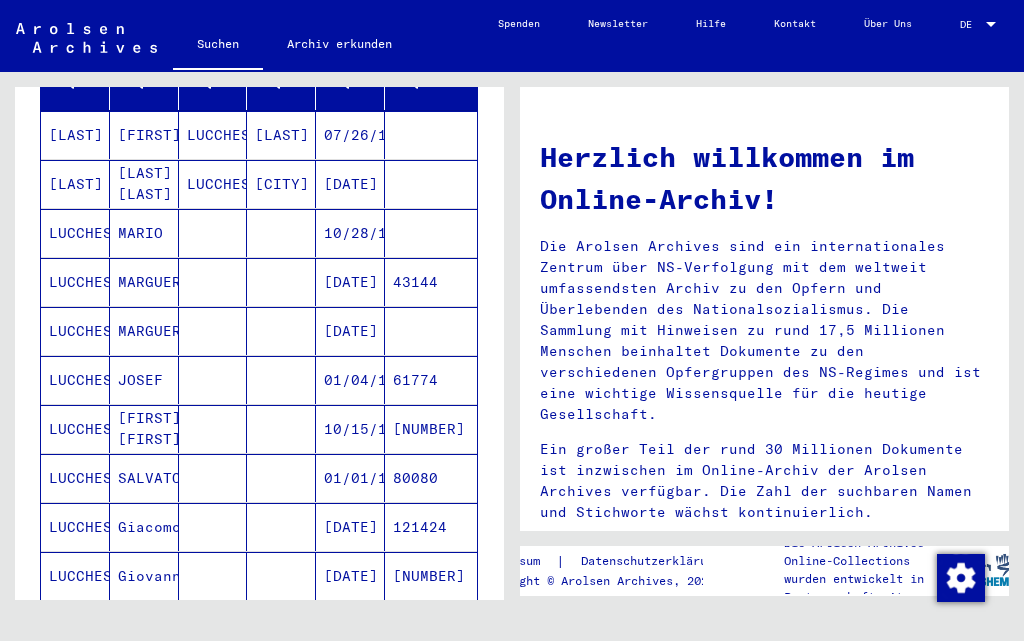 scroll, scrollTop: 300, scrollLeft: 0, axis: vertical 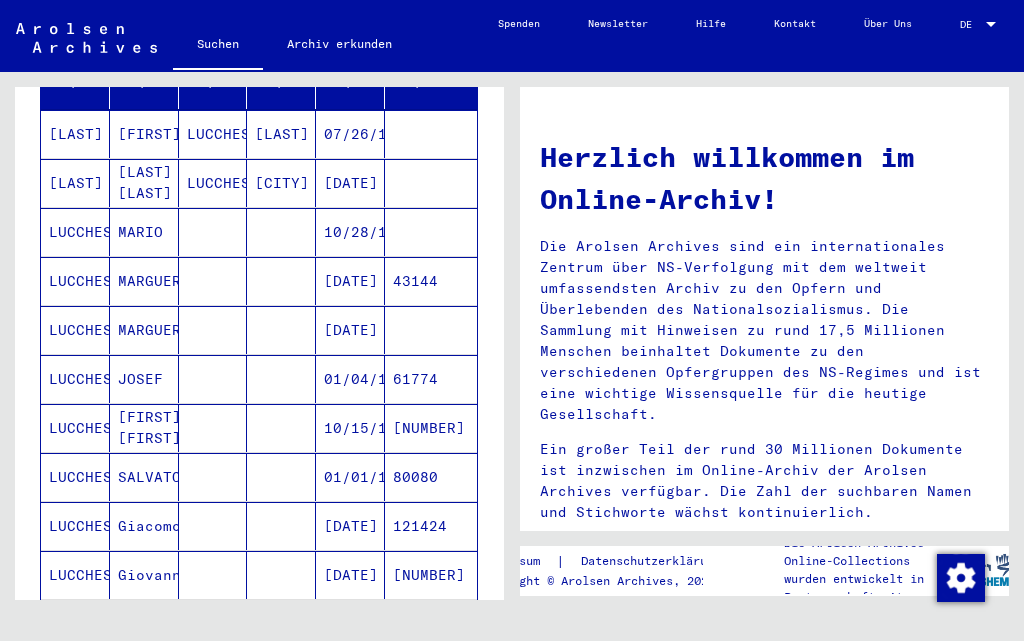 click on "LUCCHESI" at bounding box center (75, 428) 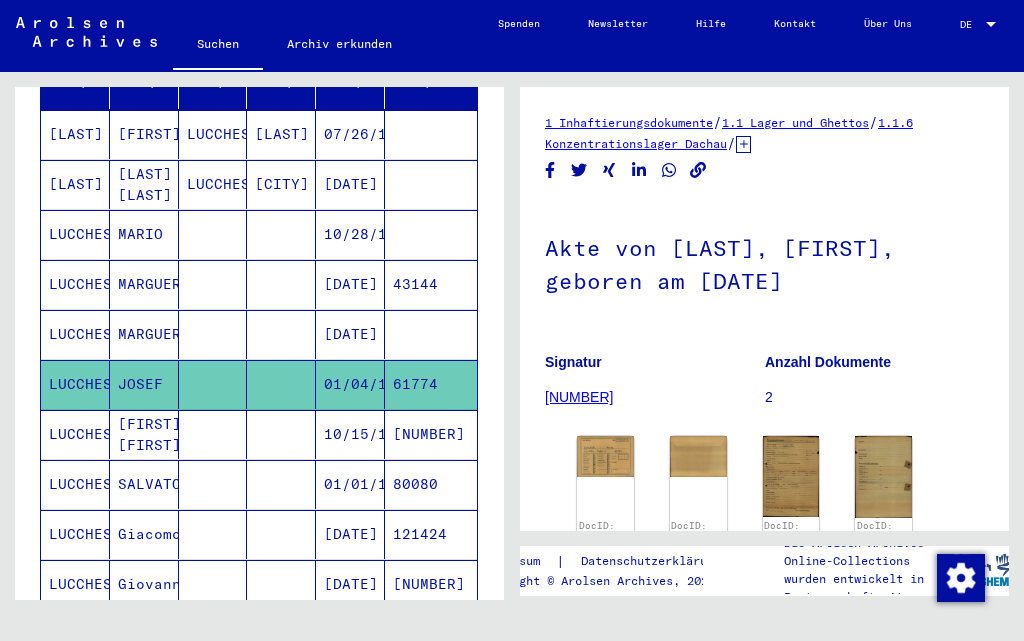 scroll, scrollTop: 0, scrollLeft: 0, axis: both 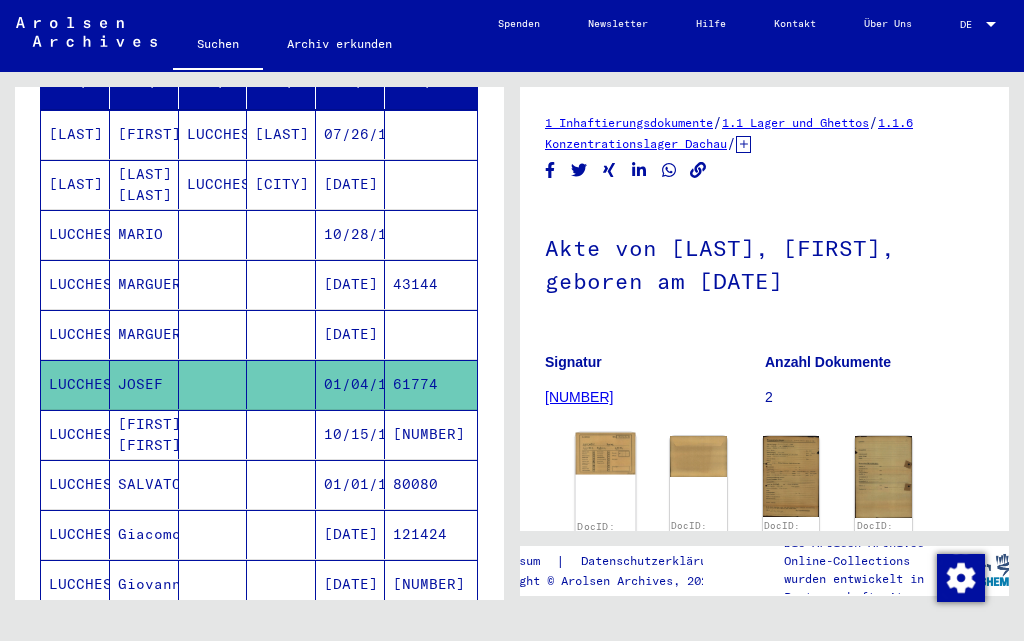 click 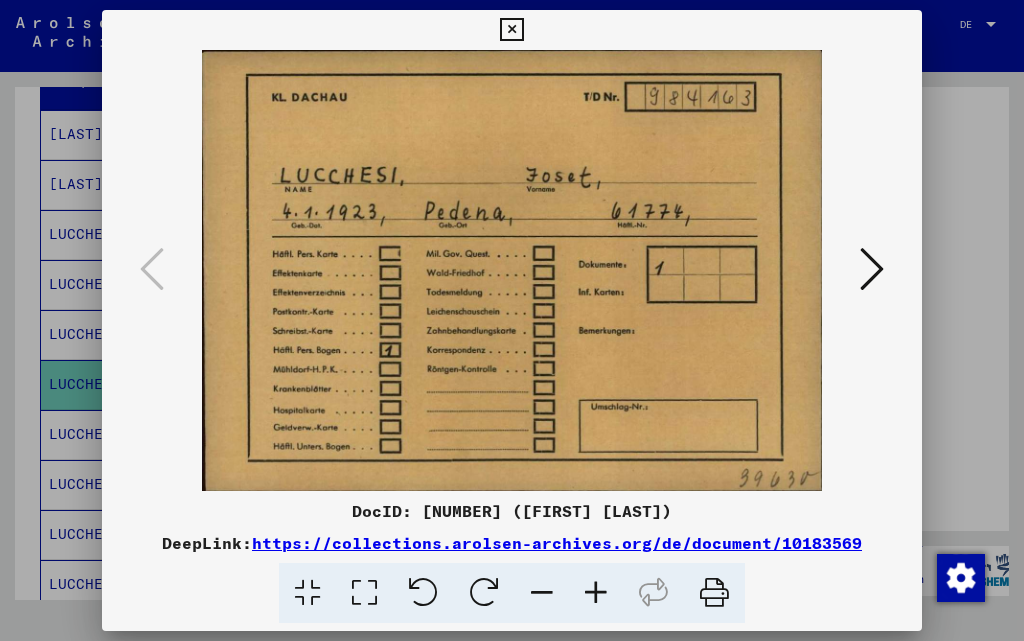 click at bounding box center [511, 30] 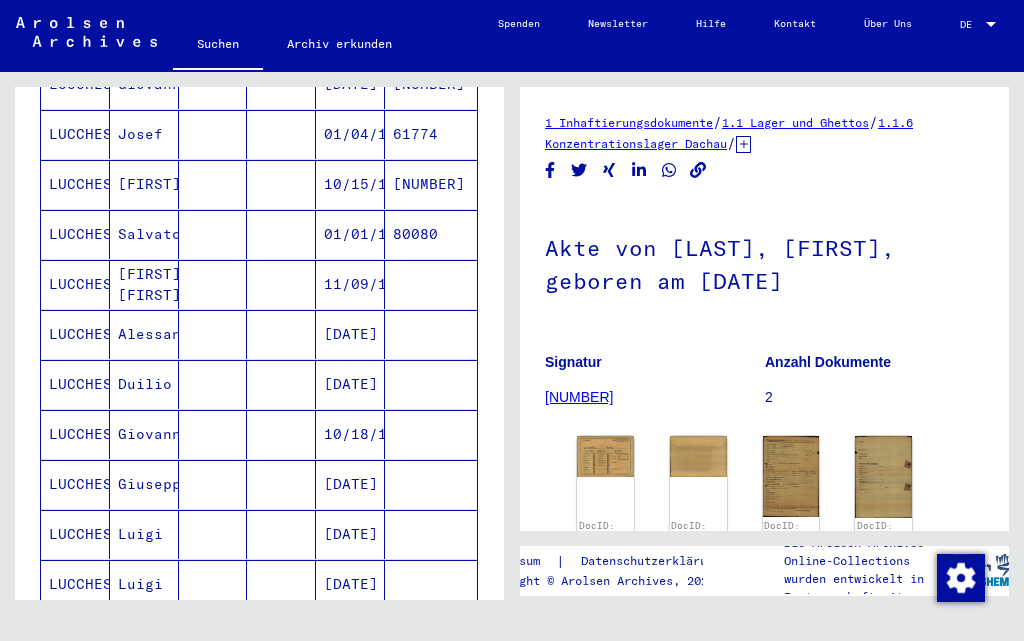 scroll, scrollTop: 900, scrollLeft: 0, axis: vertical 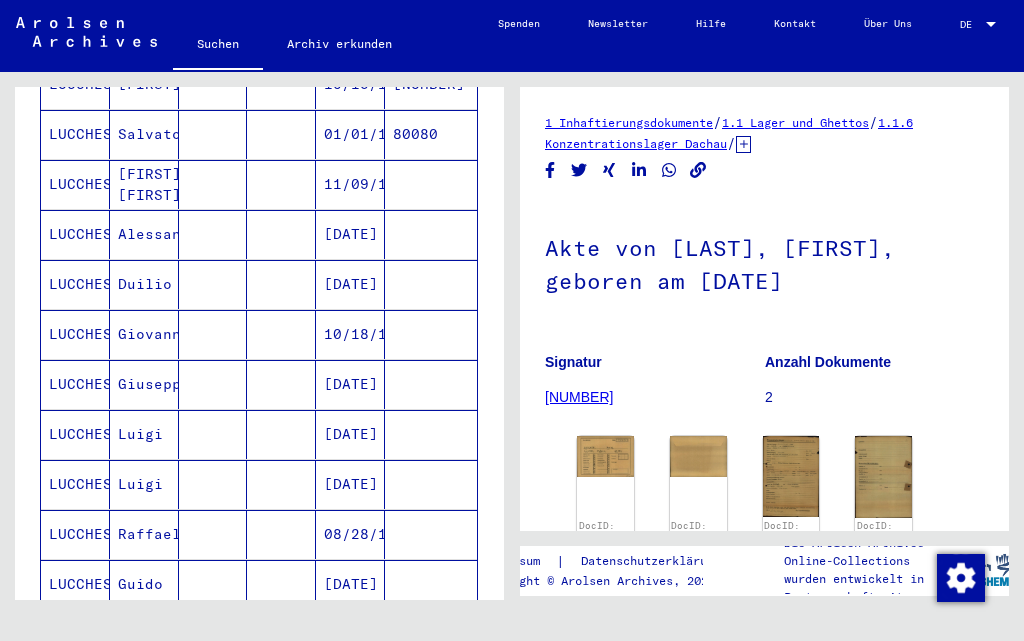 click on "LUCCHESI" at bounding box center (75, 484) 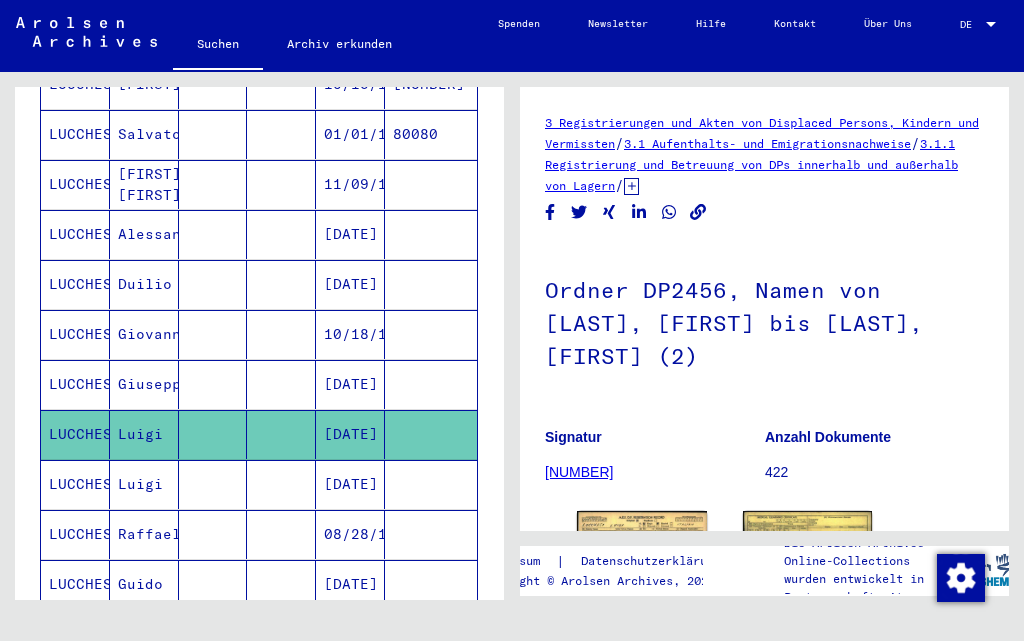 scroll, scrollTop: 0, scrollLeft: 0, axis: both 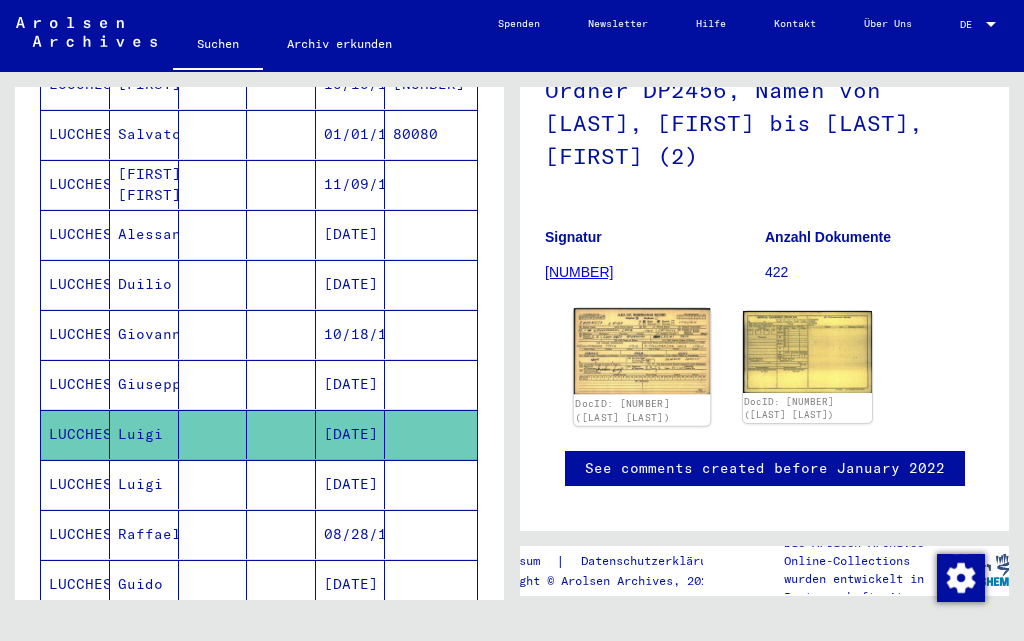 click 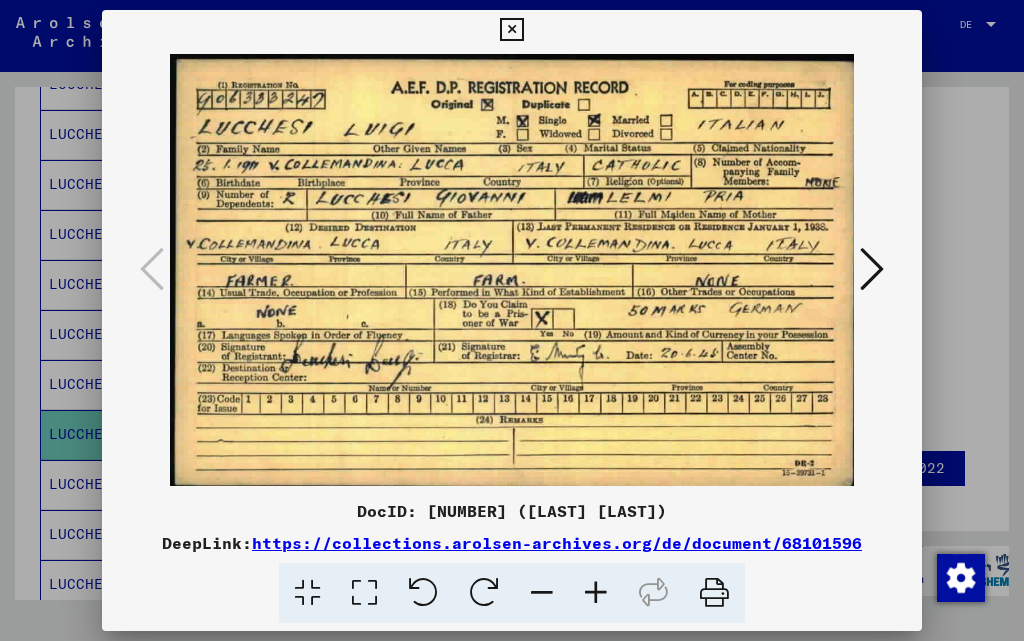 click at bounding box center [511, 30] 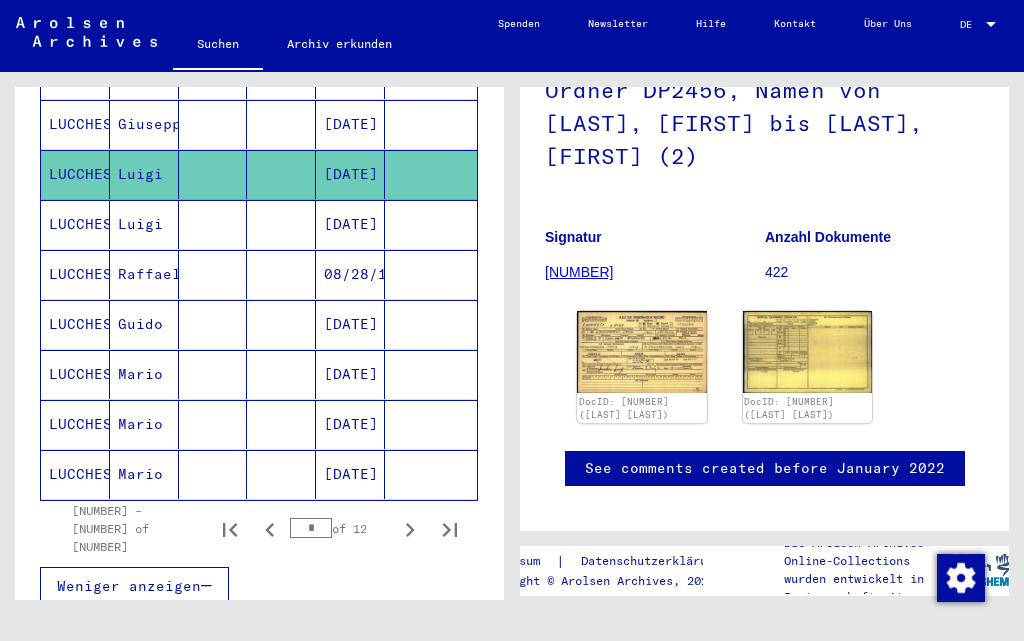 scroll, scrollTop: 1200, scrollLeft: 0, axis: vertical 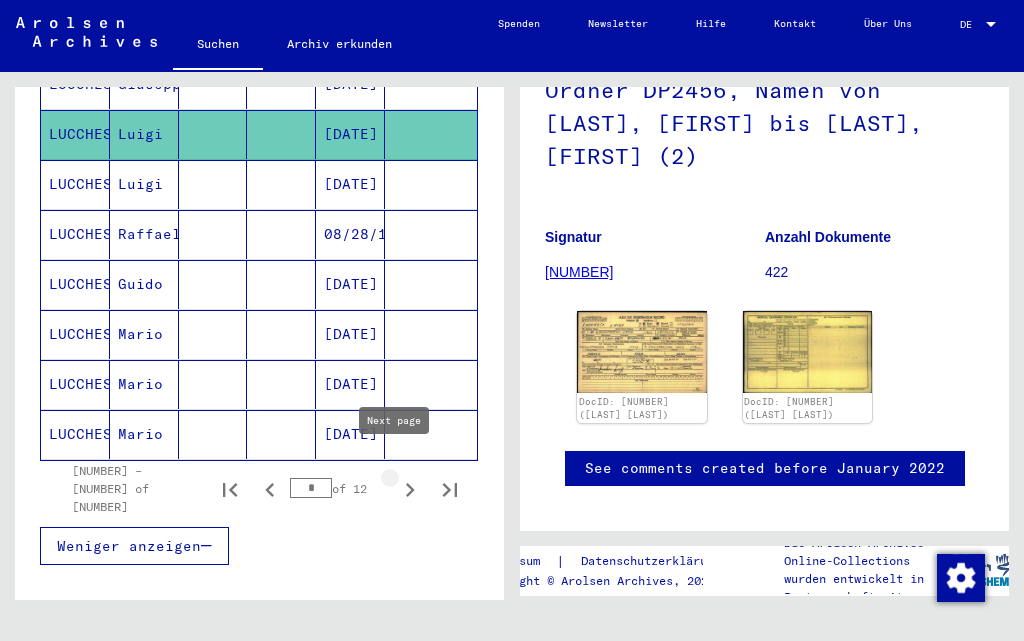 click 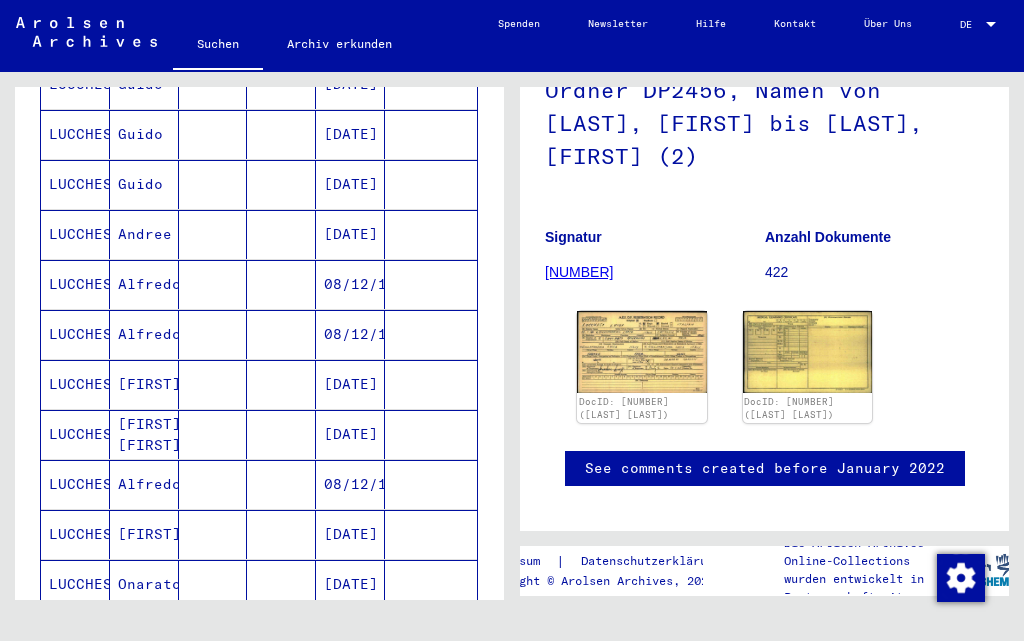 scroll, scrollTop: 1300, scrollLeft: 0, axis: vertical 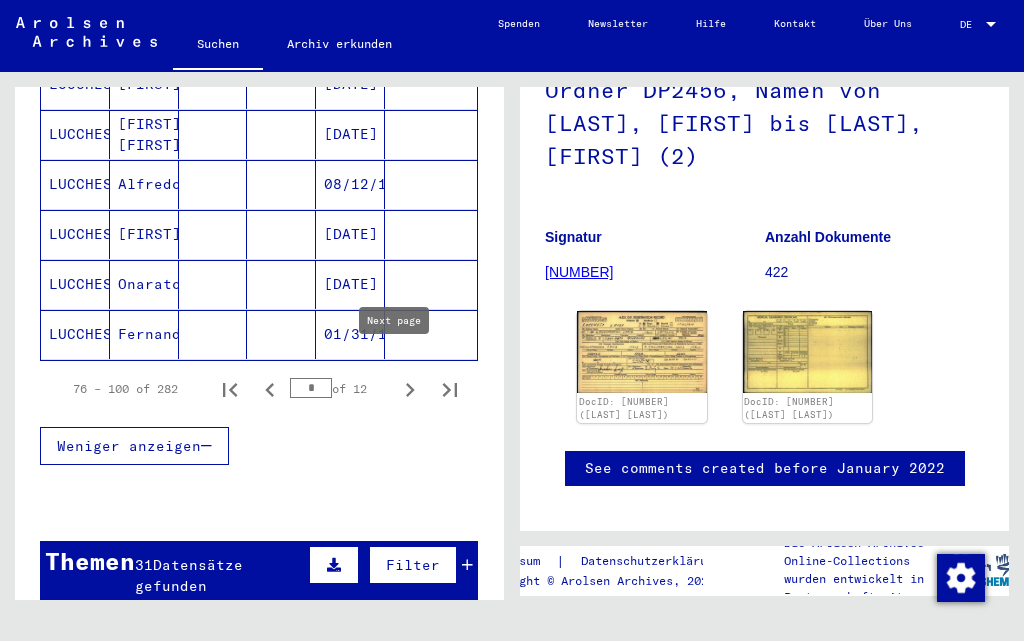 click 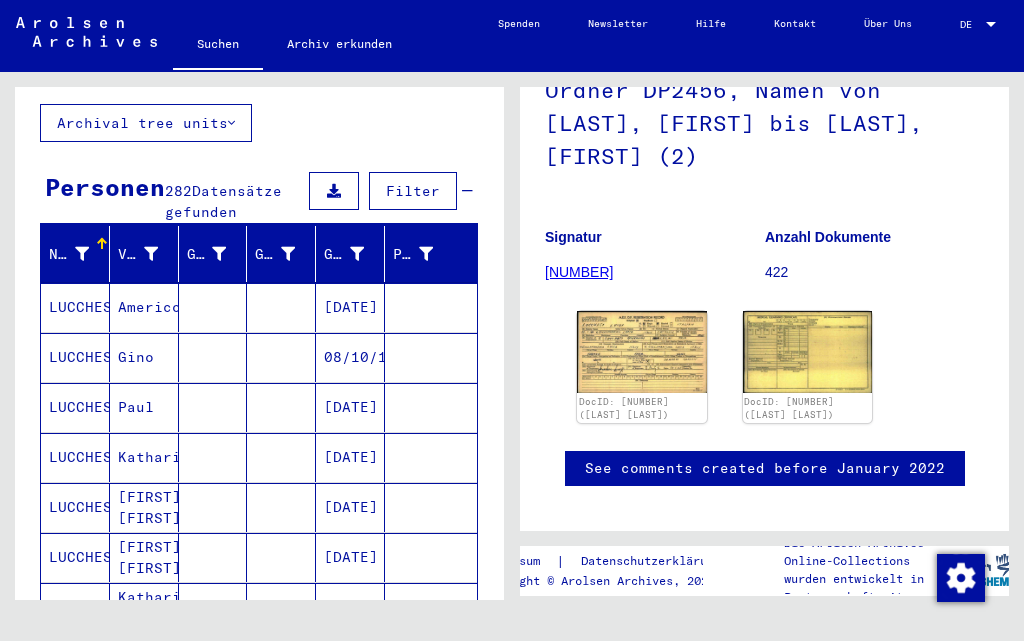 scroll, scrollTop: 0, scrollLeft: 0, axis: both 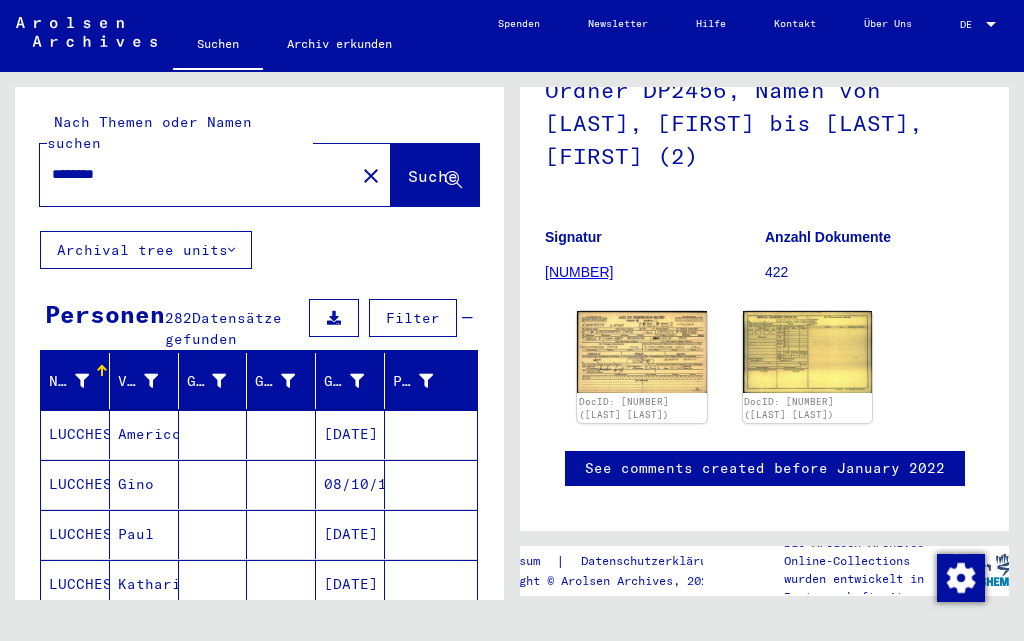 click on "********" at bounding box center (197, 174) 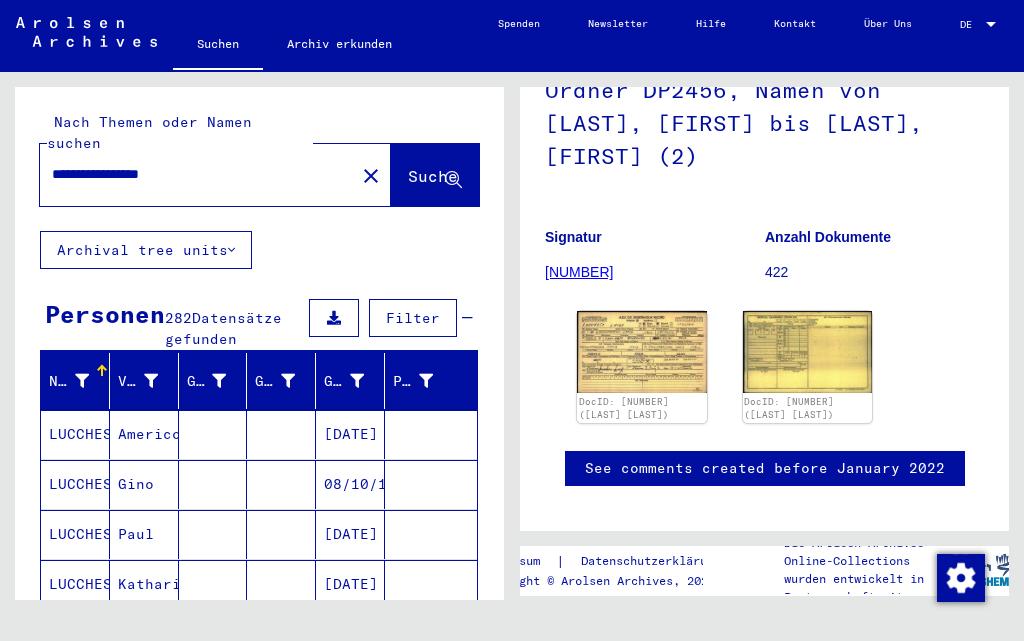 scroll, scrollTop: 0, scrollLeft: 0, axis: both 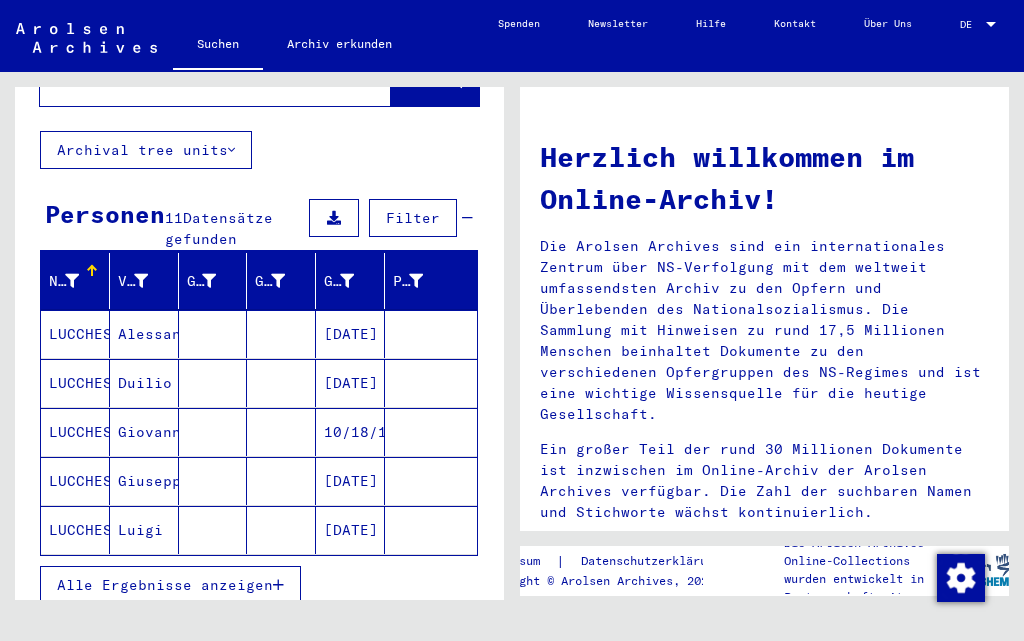 click on "LUCCHESI" at bounding box center [75, 530] 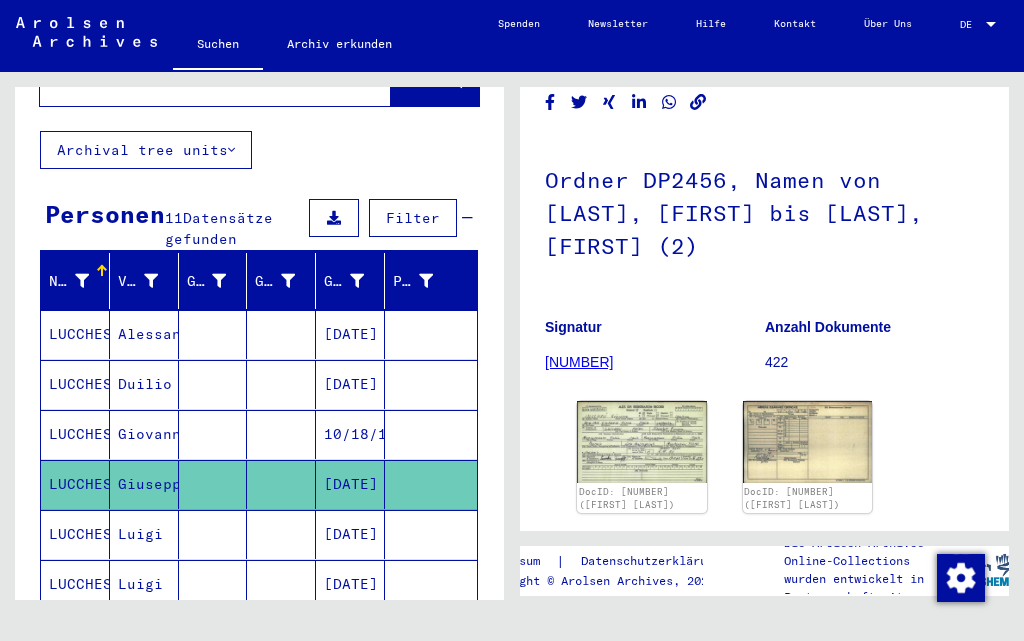 scroll, scrollTop: 200, scrollLeft: 0, axis: vertical 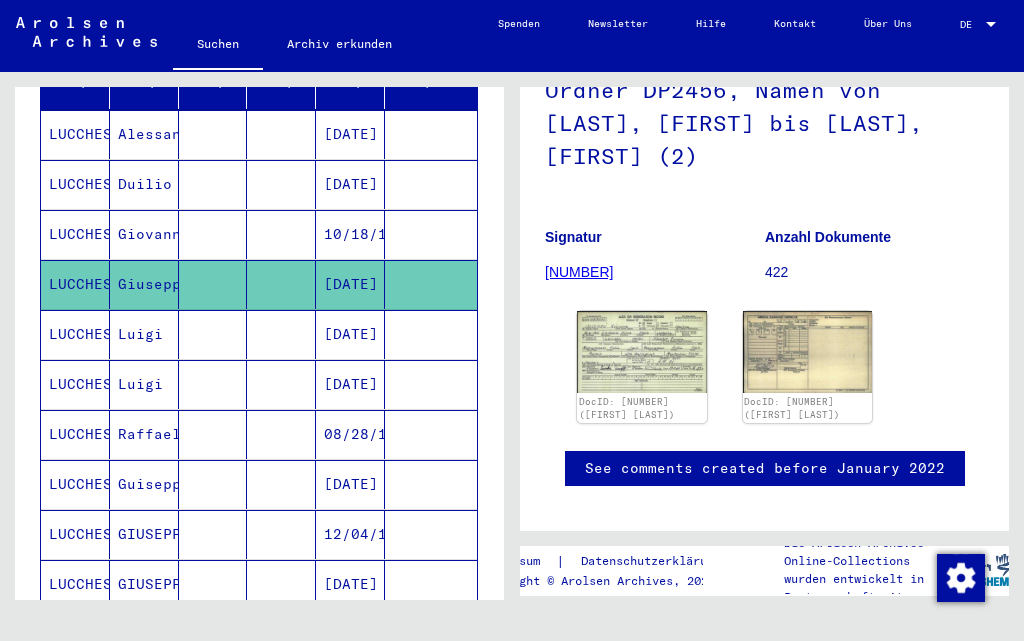 click on "LUCCHESI" at bounding box center (75, 534) 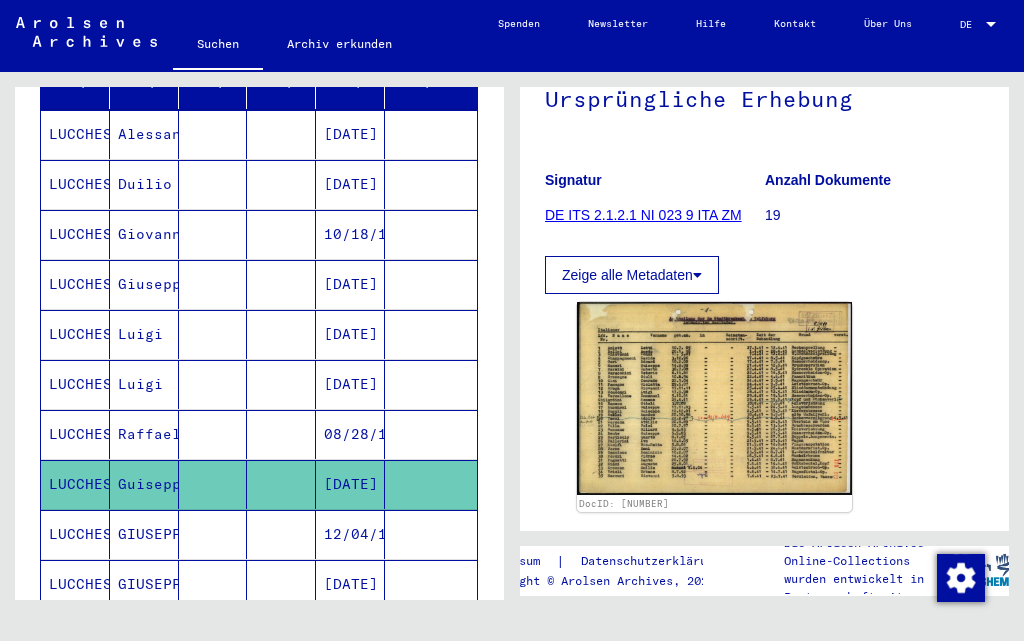 scroll, scrollTop: 300, scrollLeft: 0, axis: vertical 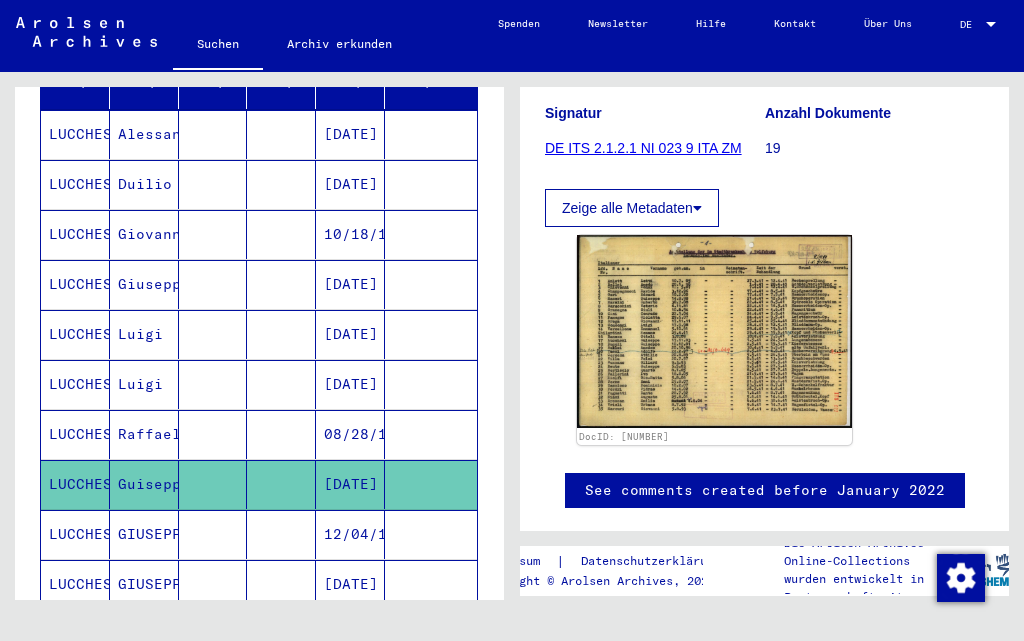 click 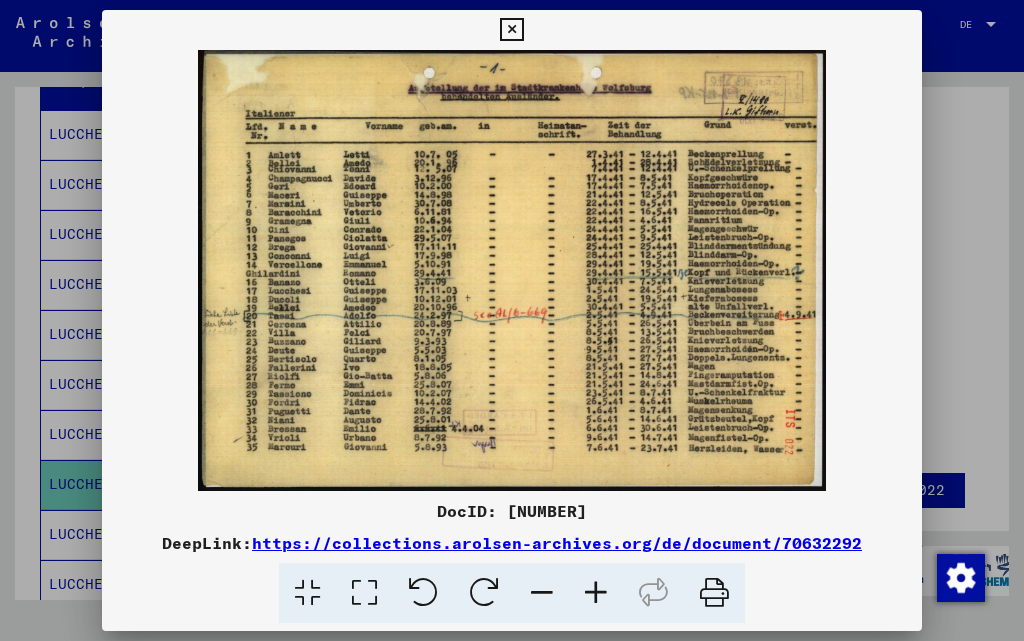 click at bounding box center (596, 593) 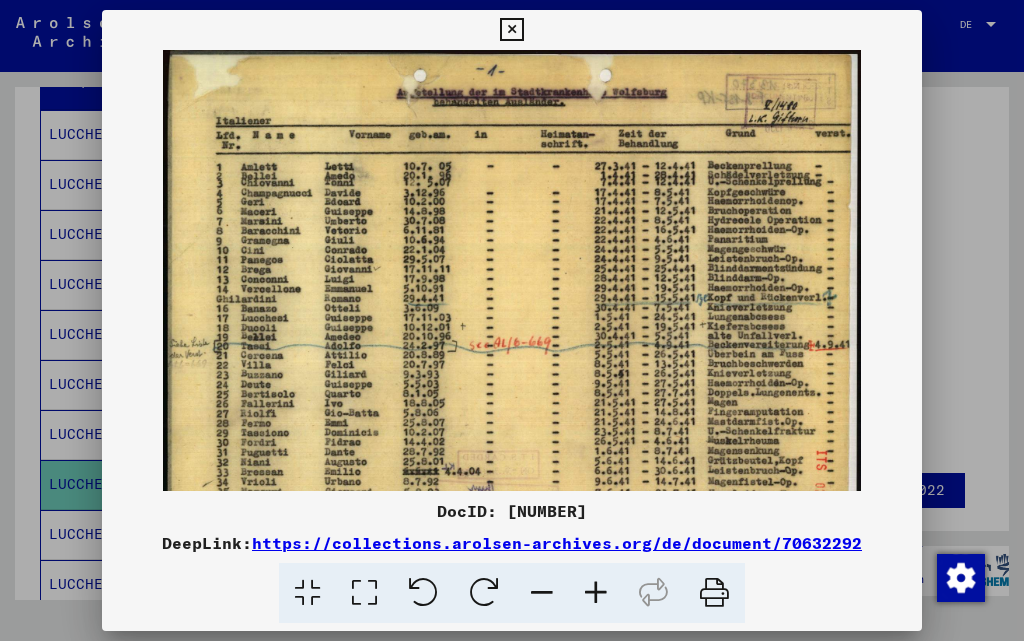 click at bounding box center [596, 593] 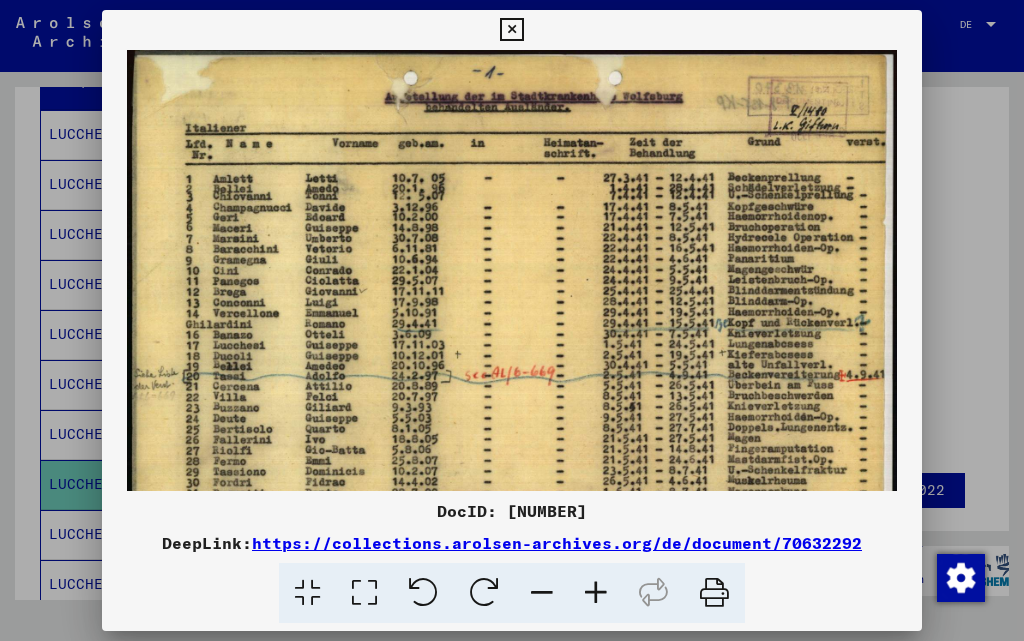 click at bounding box center [596, 593] 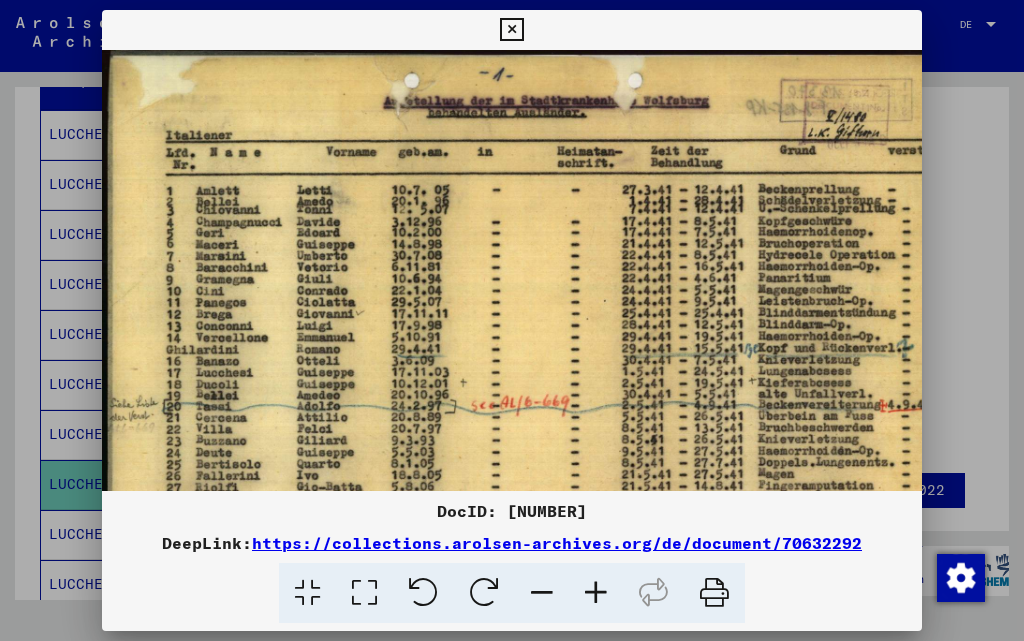 click at bounding box center [596, 593] 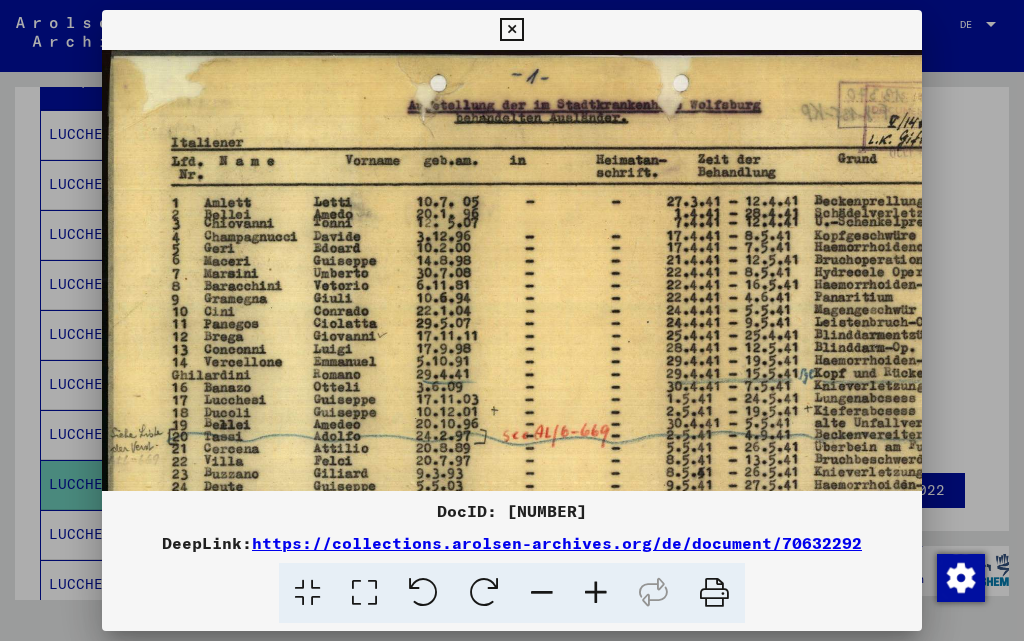 click at bounding box center [511, 30] 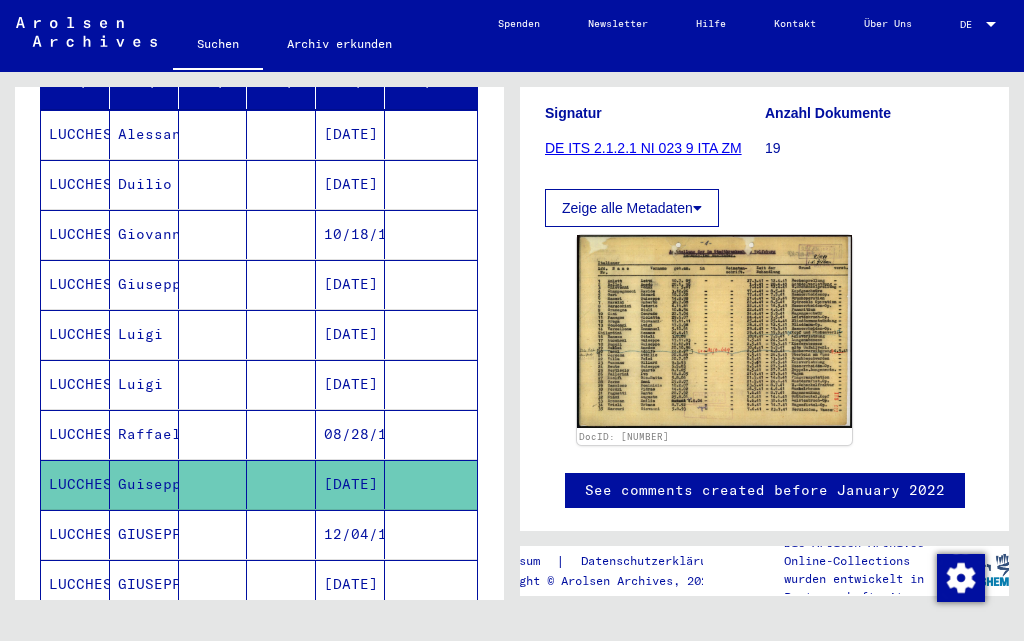 click on "LUCCHESI" at bounding box center (75, 584) 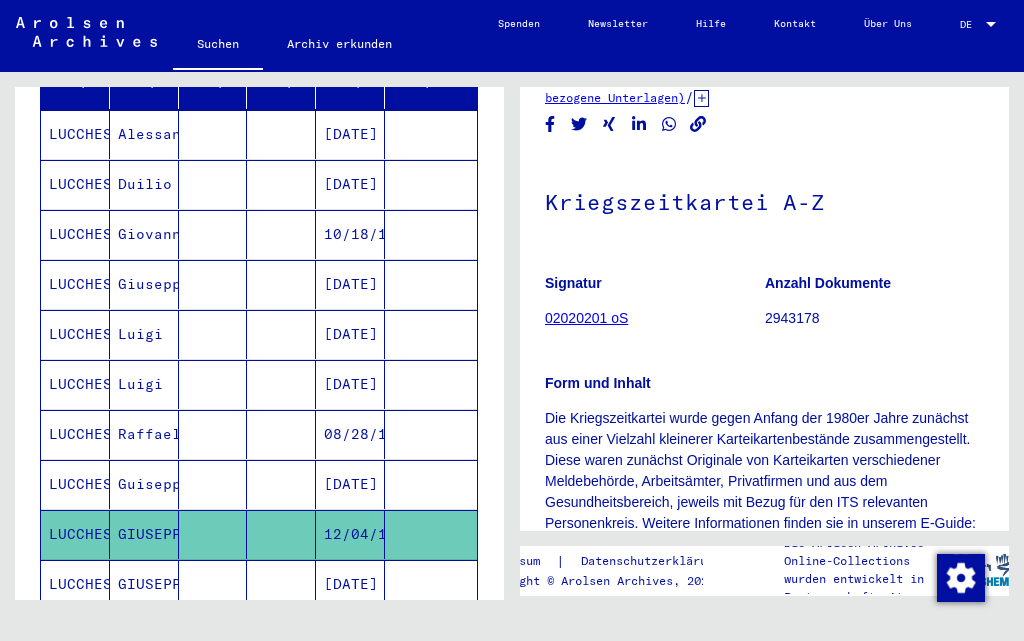 scroll, scrollTop: 300, scrollLeft: 0, axis: vertical 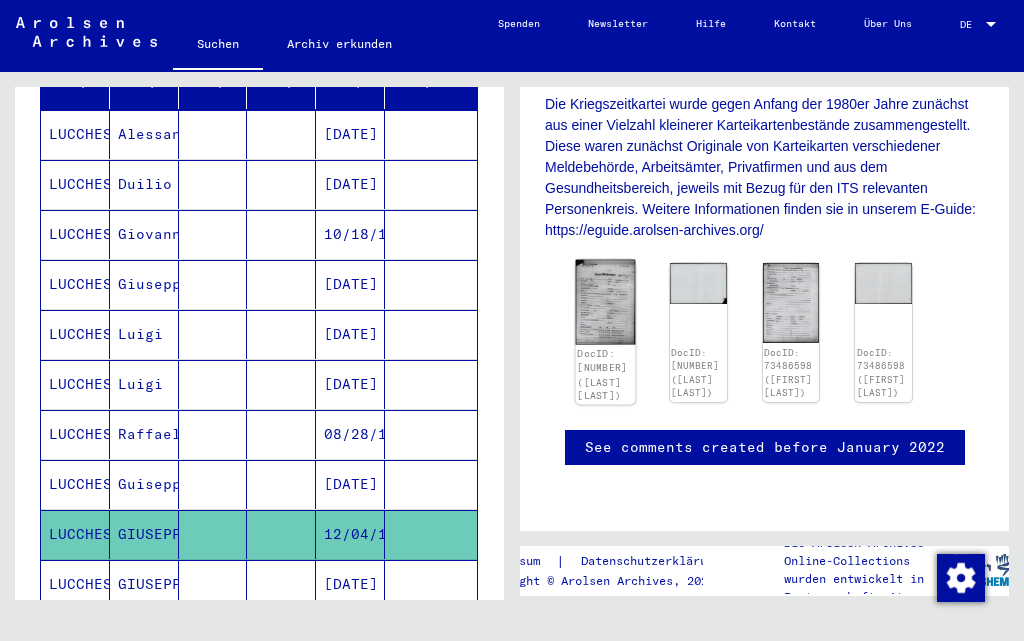 click 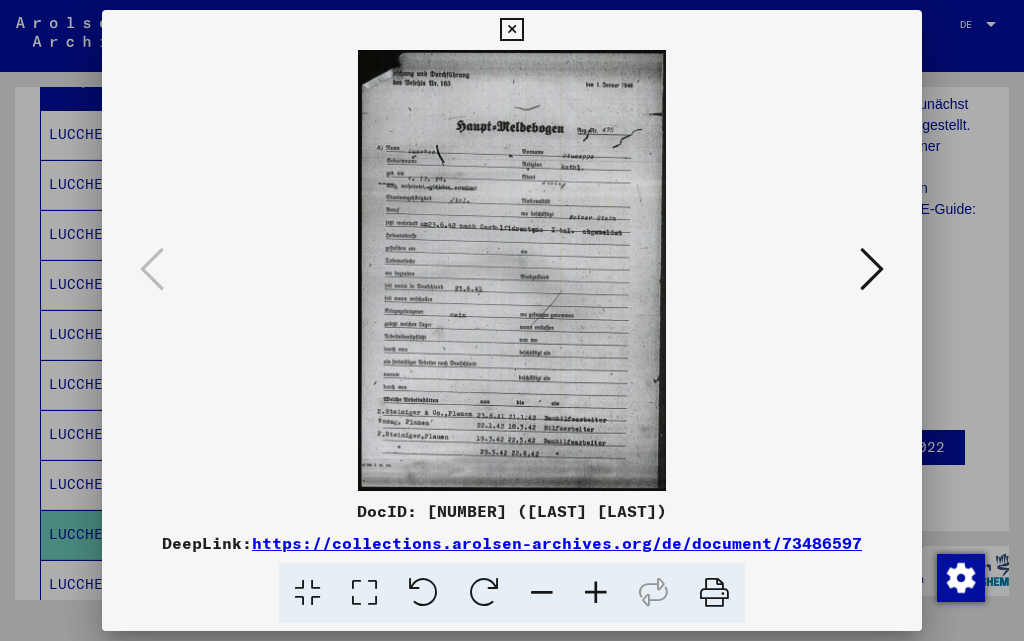 click at bounding box center [596, 593] 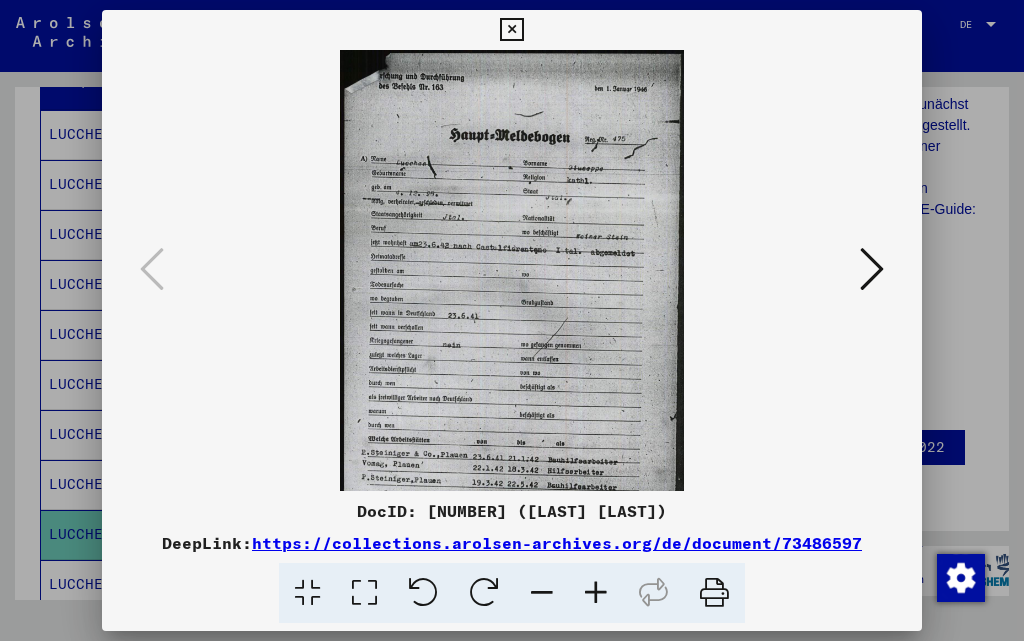 click at bounding box center (596, 593) 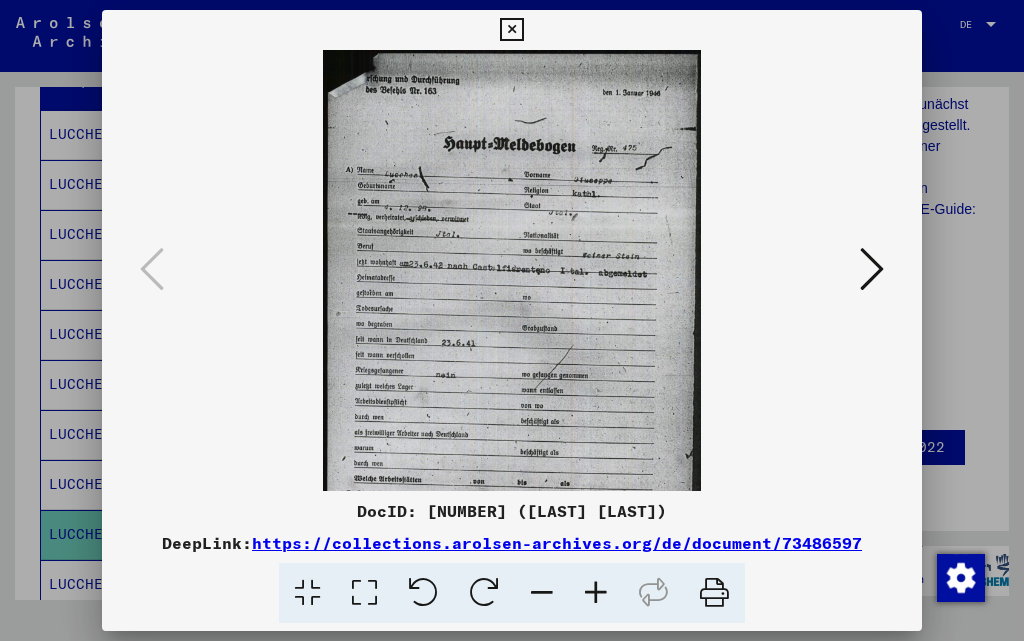 click at bounding box center (596, 593) 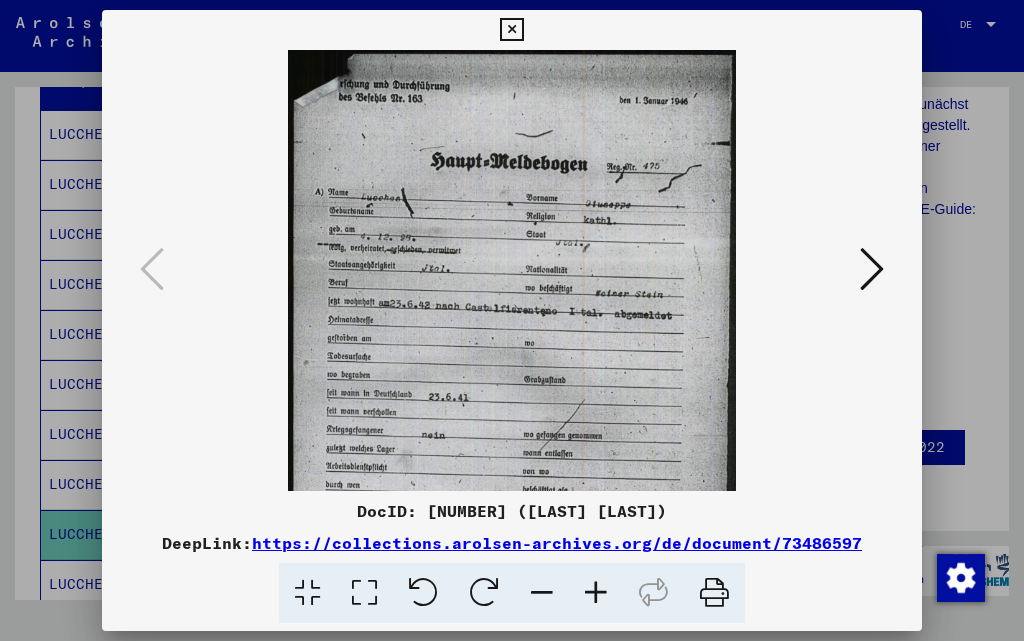 click at bounding box center (596, 593) 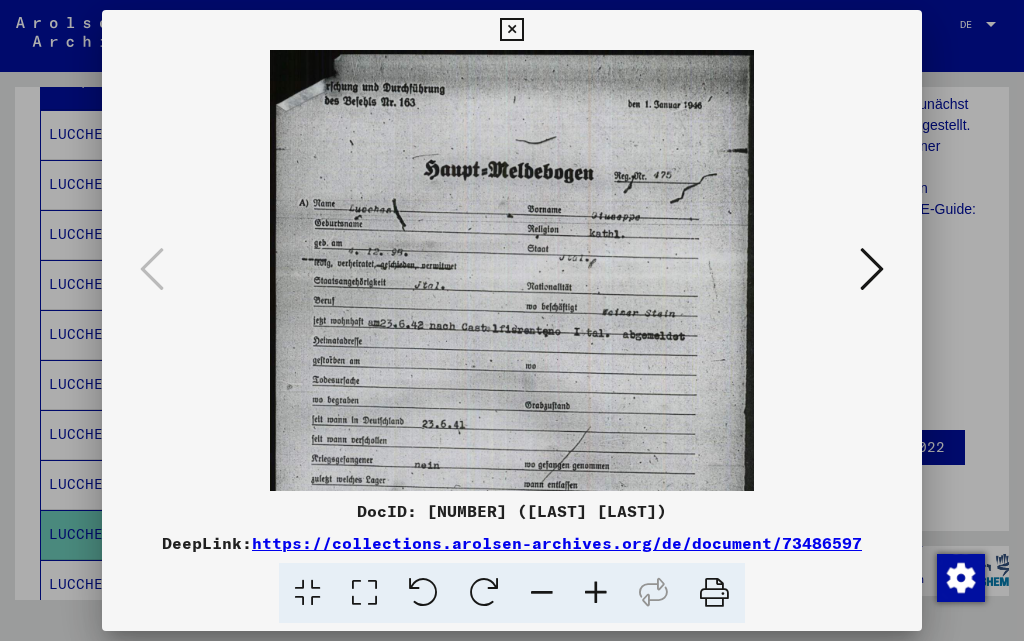 click at bounding box center [596, 593] 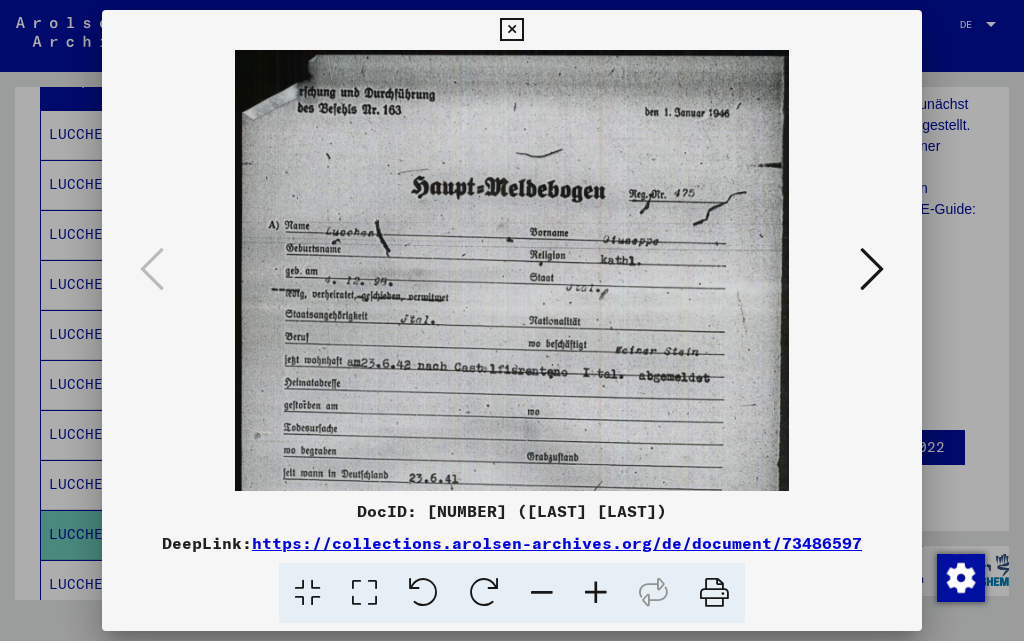 click at bounding box center (596, 593) 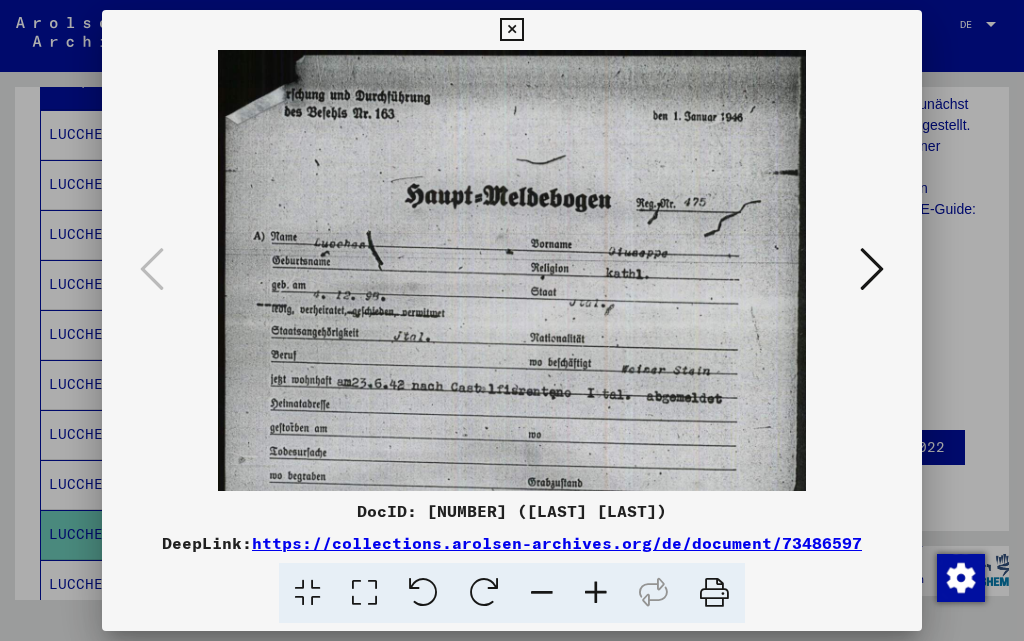 click at bounding box center (596, 593) 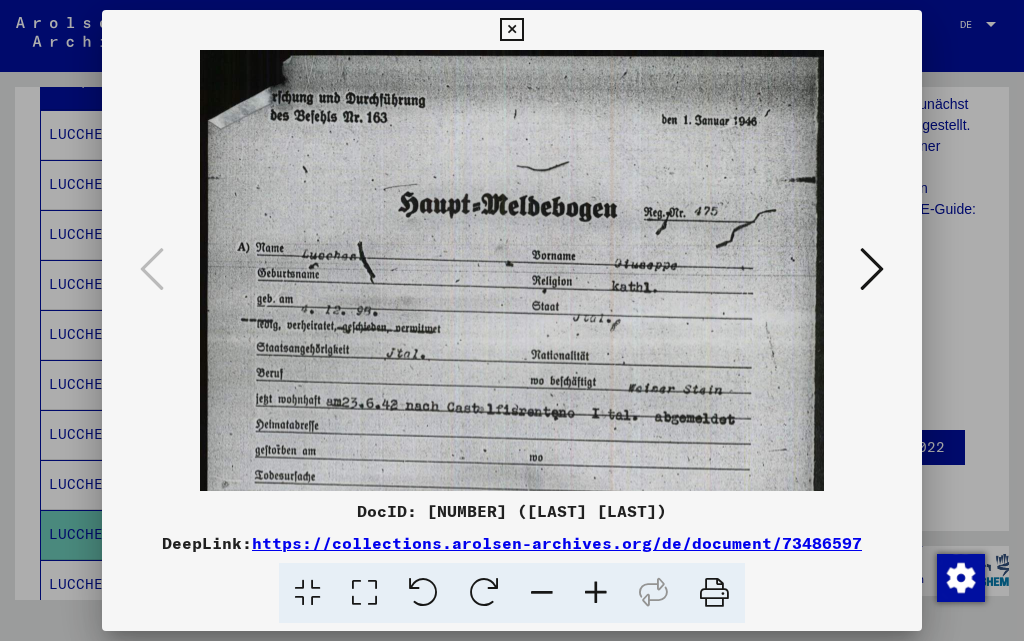 click at bounding box center (511, 30) 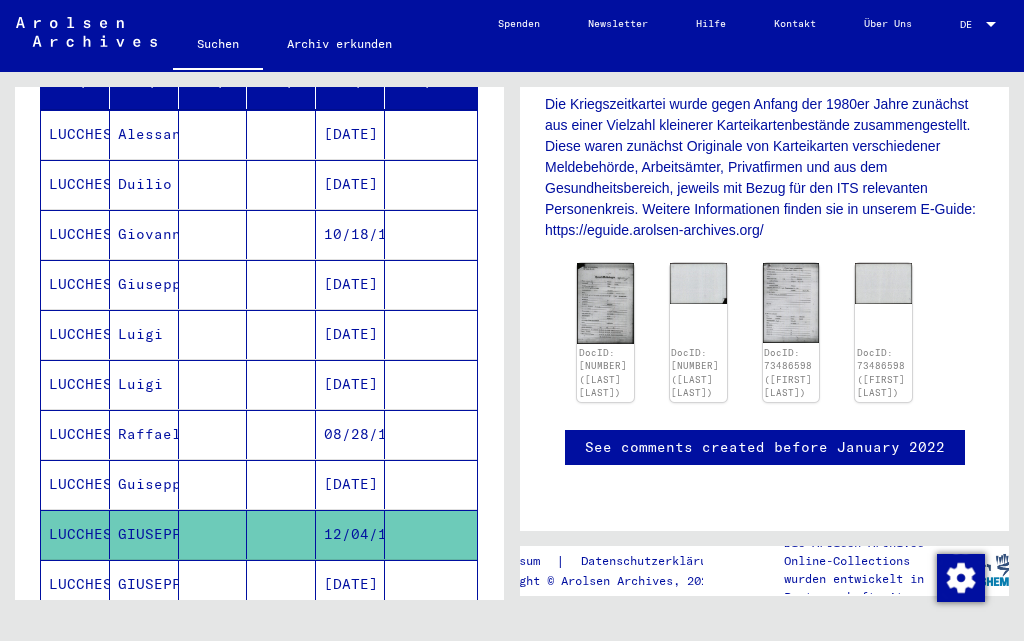 click on "GIUSEPPE" at bounding box center (144, 634) 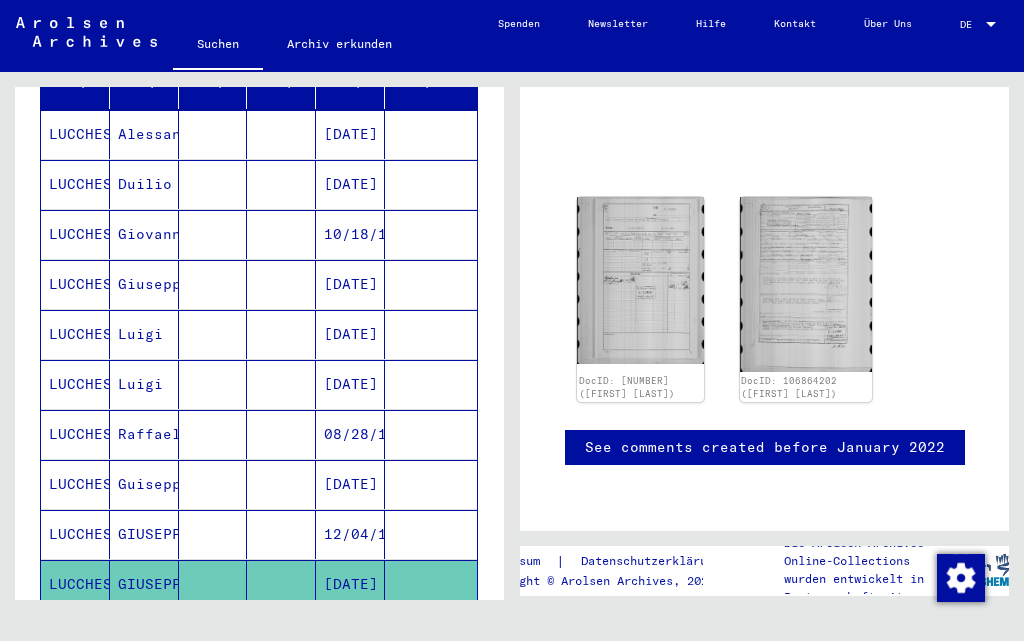 scroll, scrollTop: 20, scrollLeft: 0, axis: vertical 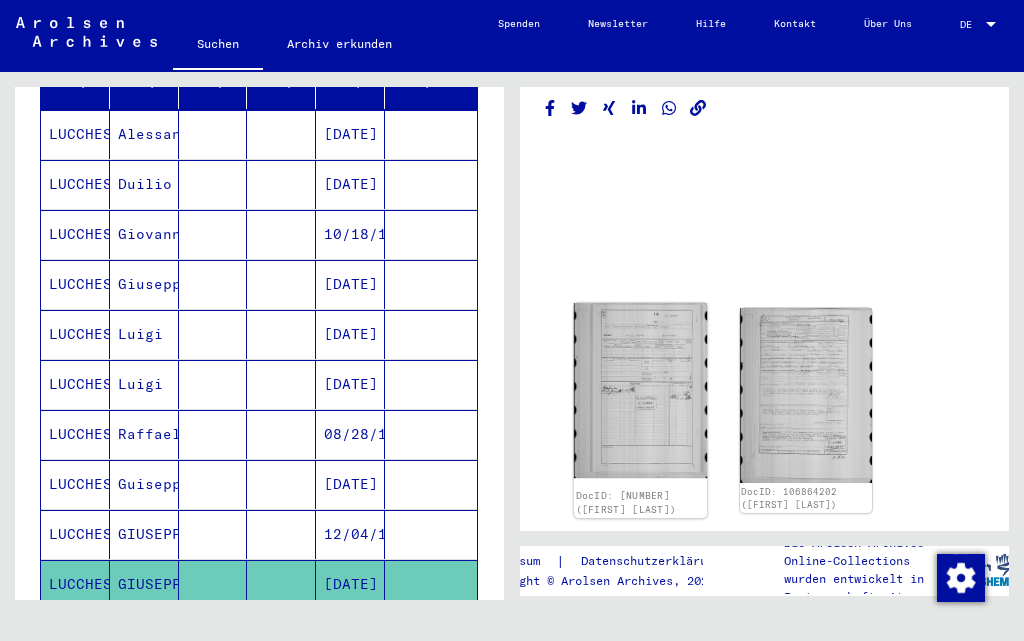 click 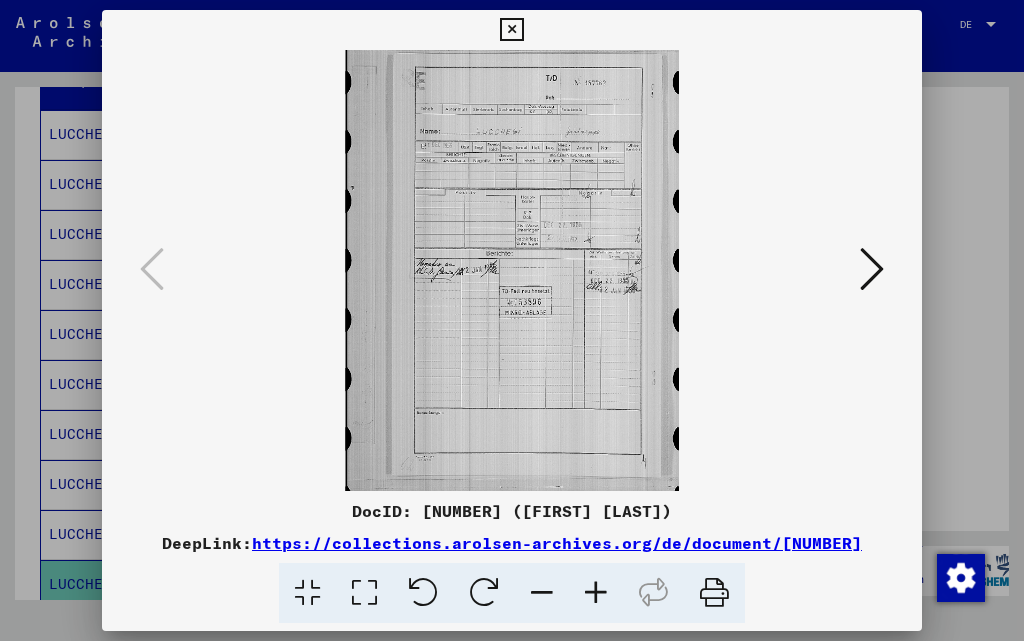 click at bounding box center (596, 593) 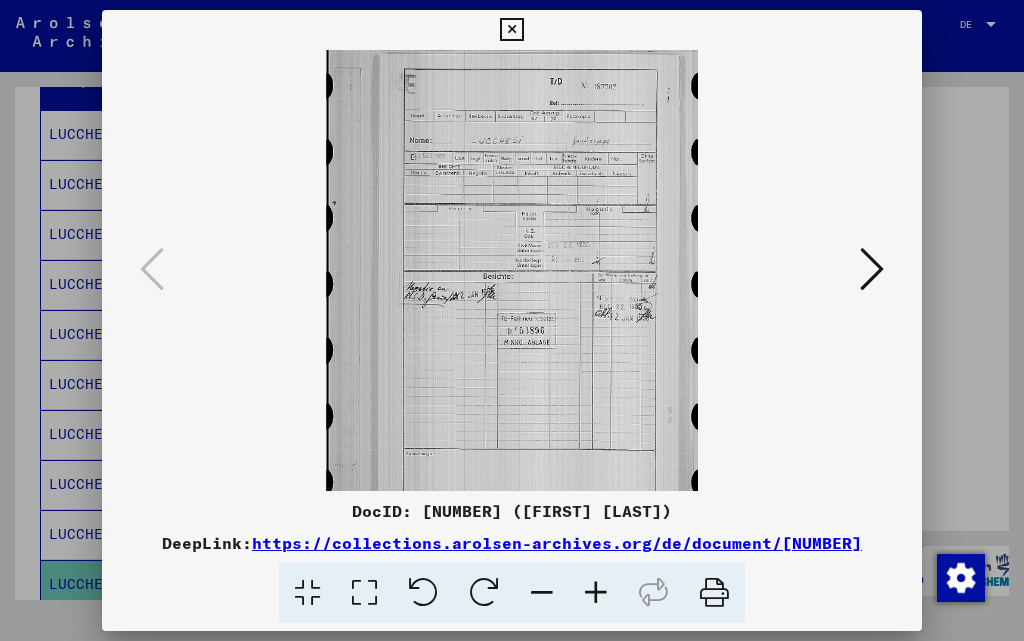 click at bounding box center [596, 593] 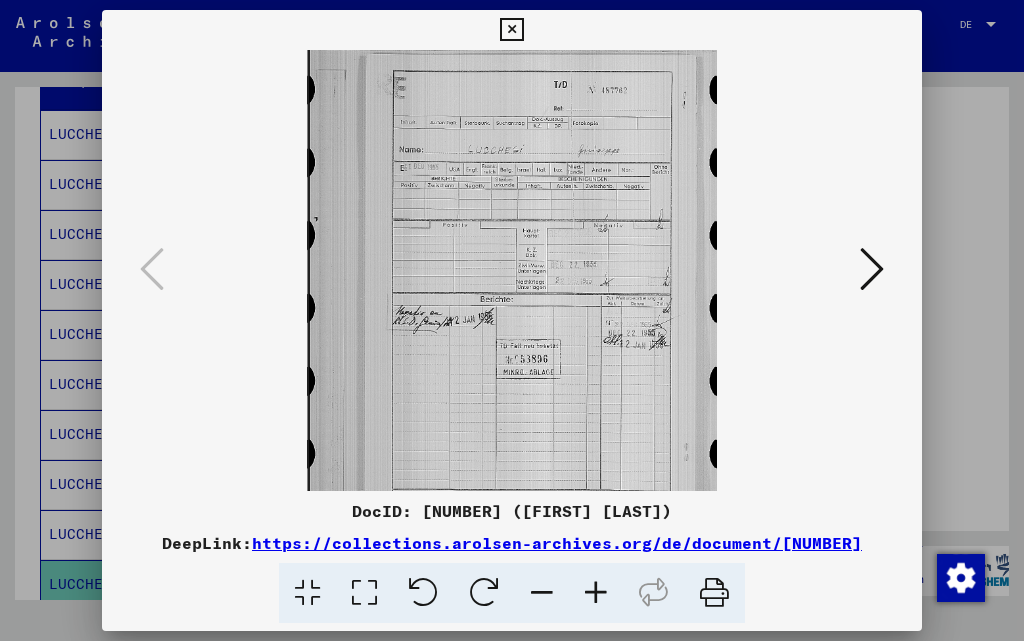 click at bounding box center (596, 593) 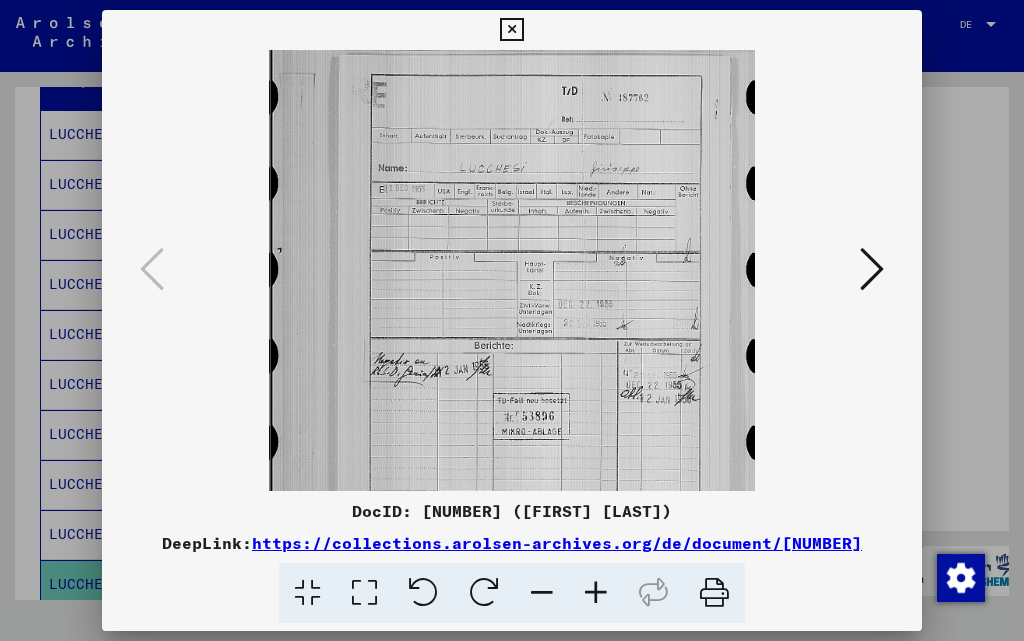 click at bounding box center [596, 593] 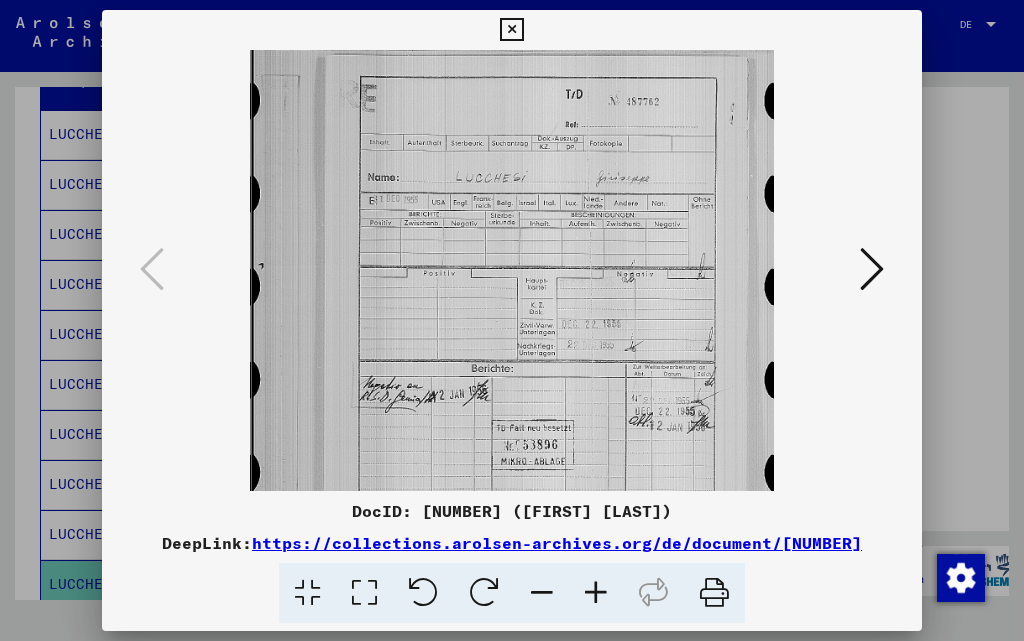click at bounding box center (596, 593) 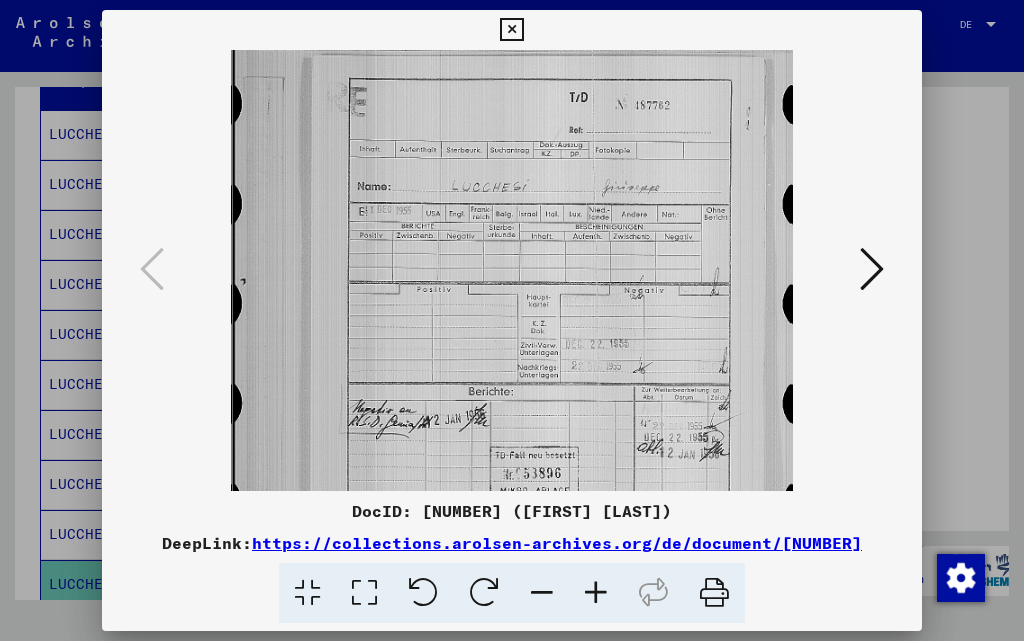 click at bounding box center (596, 593) 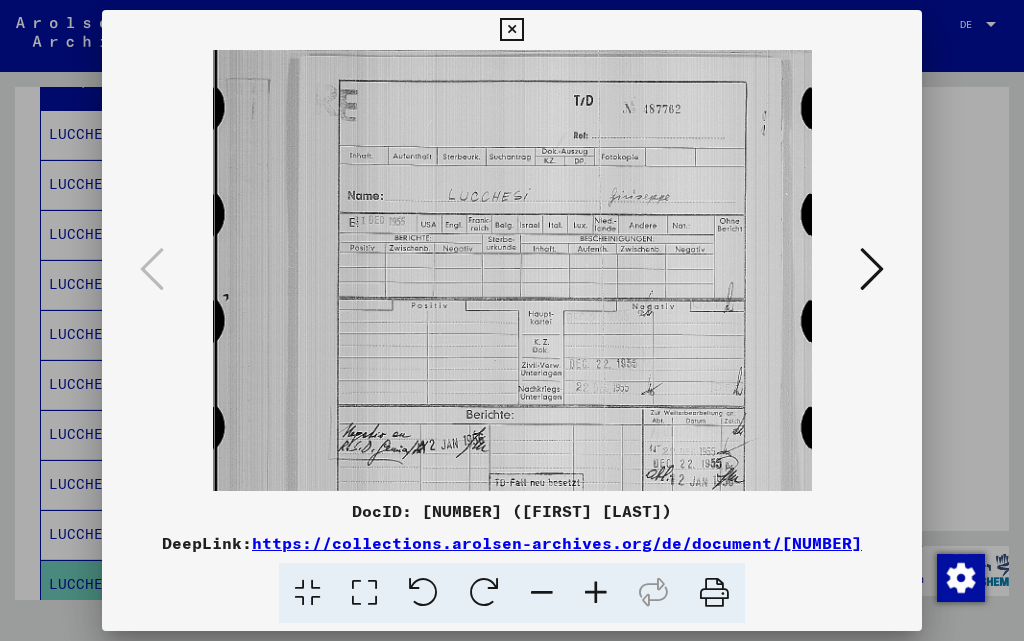 click at bounding box center (596, 593) 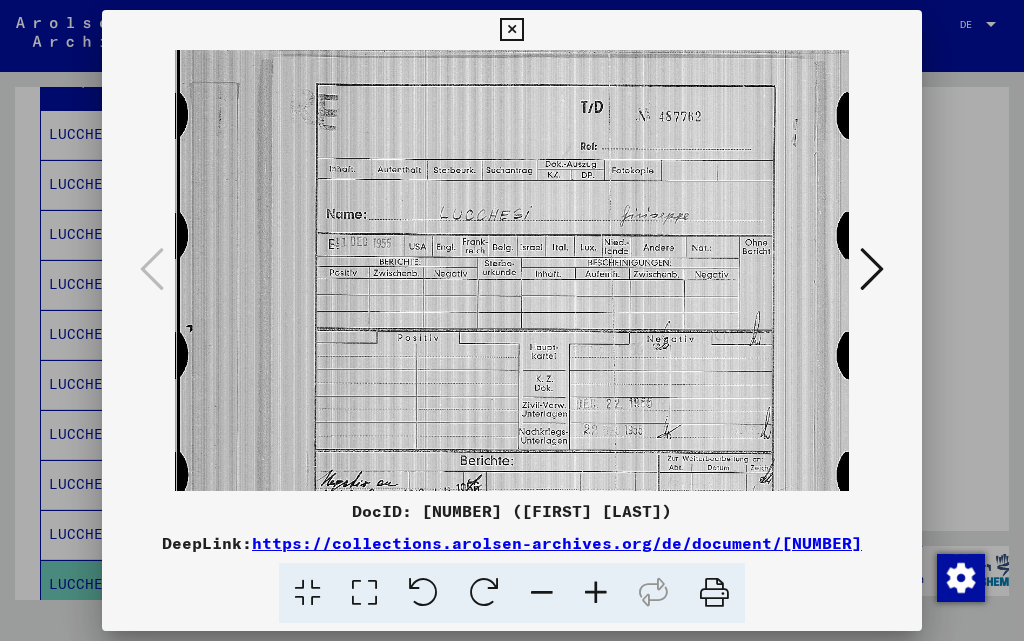click at bounding box center (596, 593) 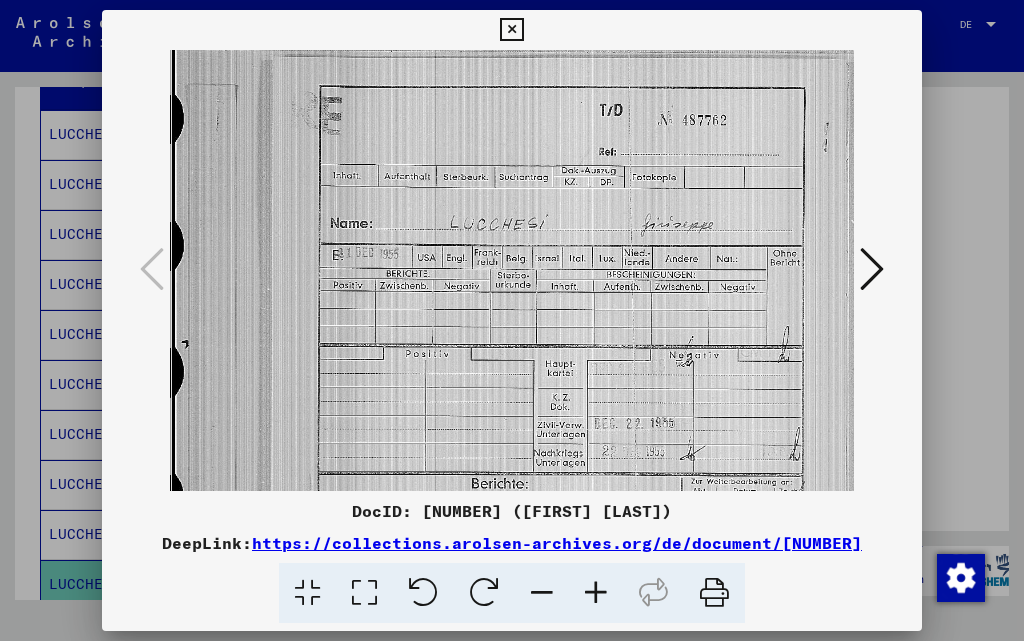 click at bounding box center [596, 593] 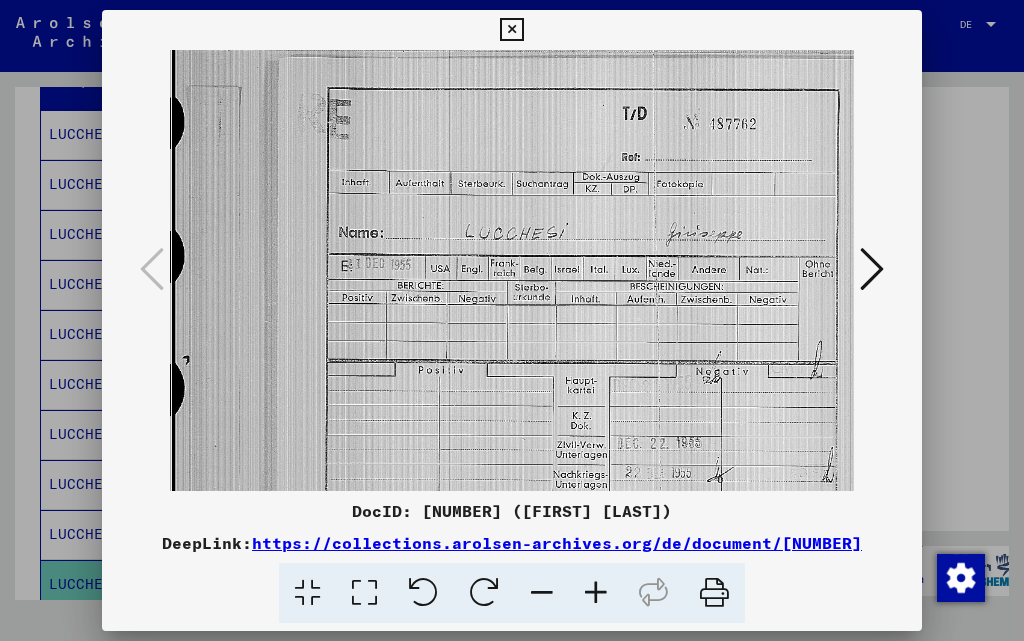 click at bounding box center (596, 593) 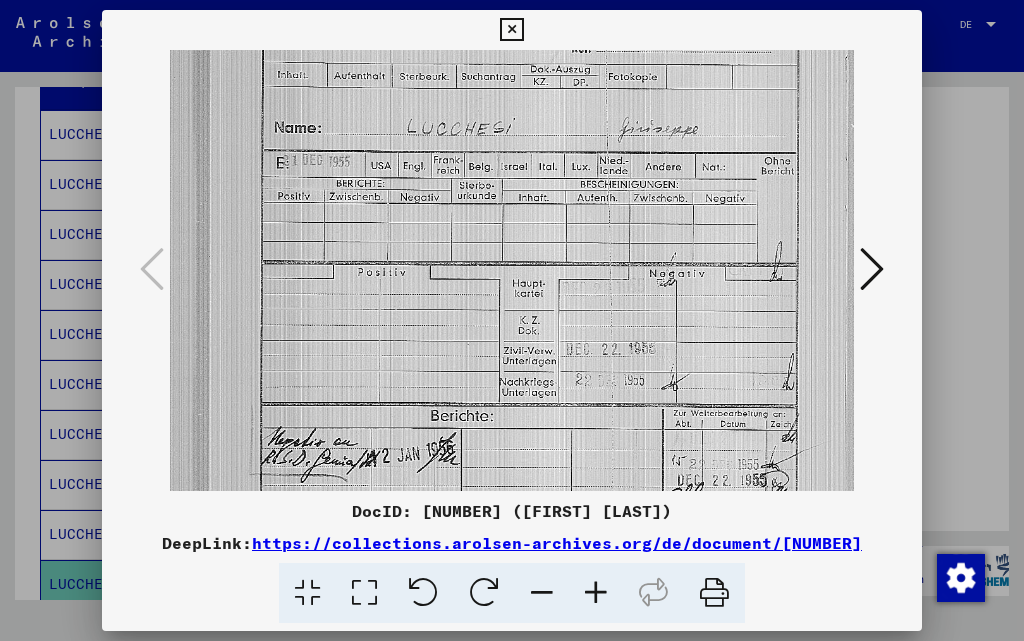 scroll, scrollTop: 116, scrollLeft: 73, axis: both 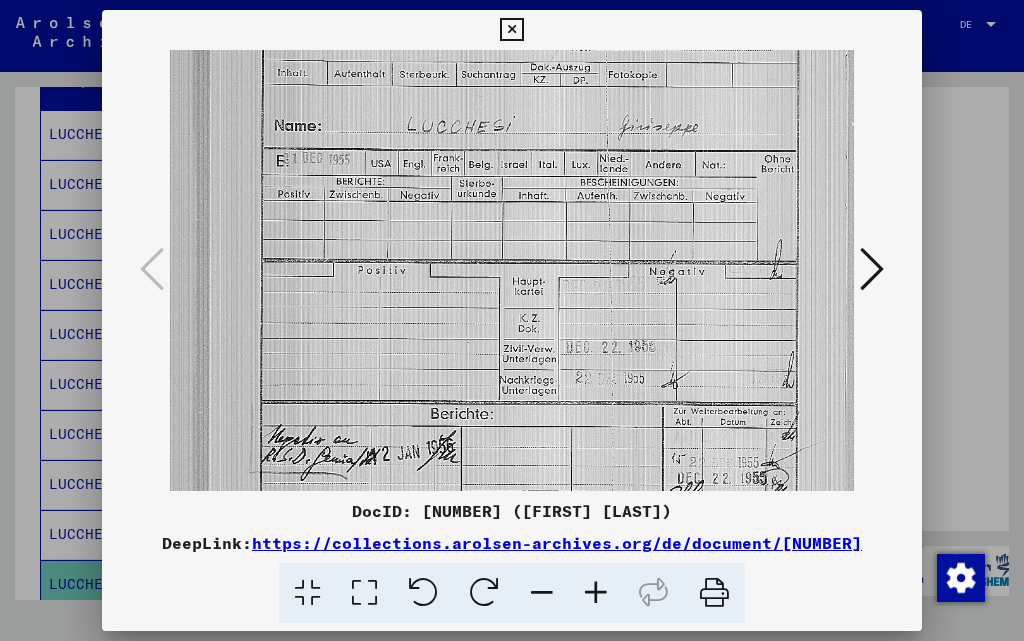 drag, startPoint x: 665, startPoint y: 405, endPoint x: 525, endPoint y: 293, distance: 179.28748 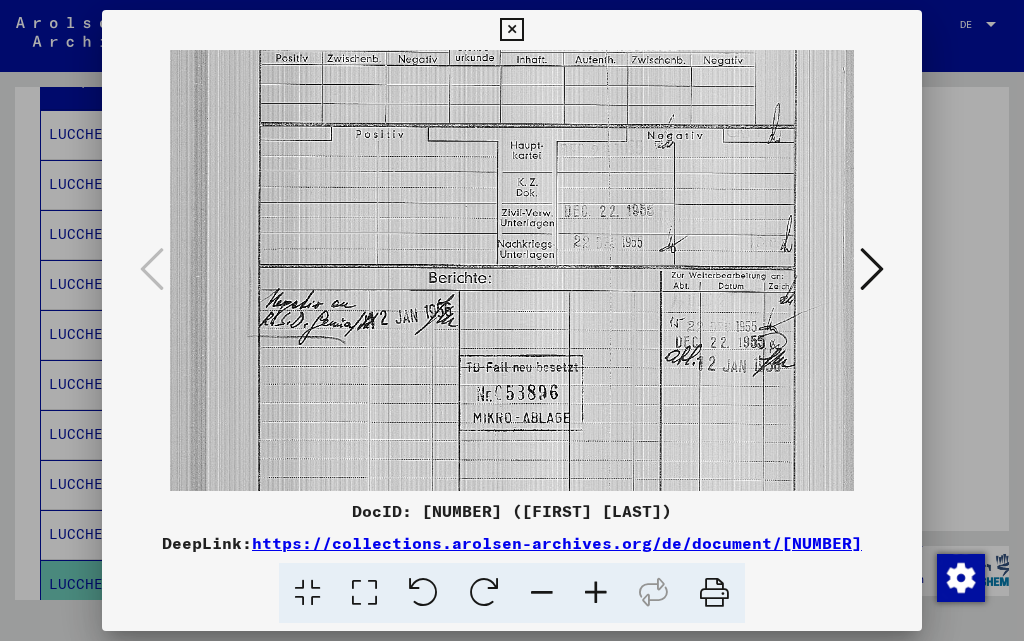 scroll, scrollTop: 253, scrollLeft: 75, axis: both 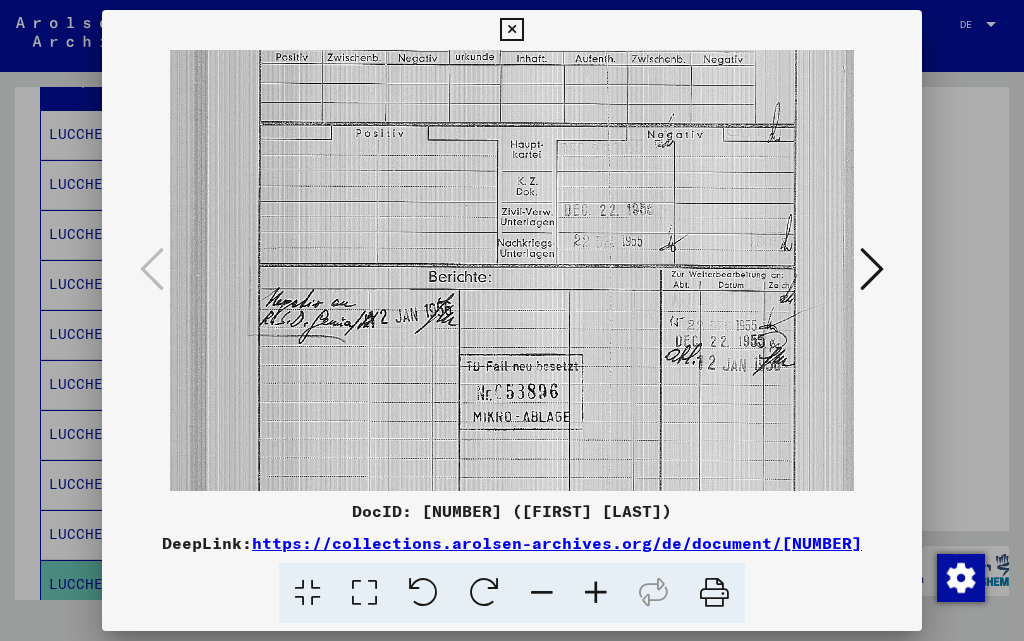 drag, startPoint x: 526, startPoint y: 457, endPoint x: 524, endPoint y: 320, distance: 137.0146 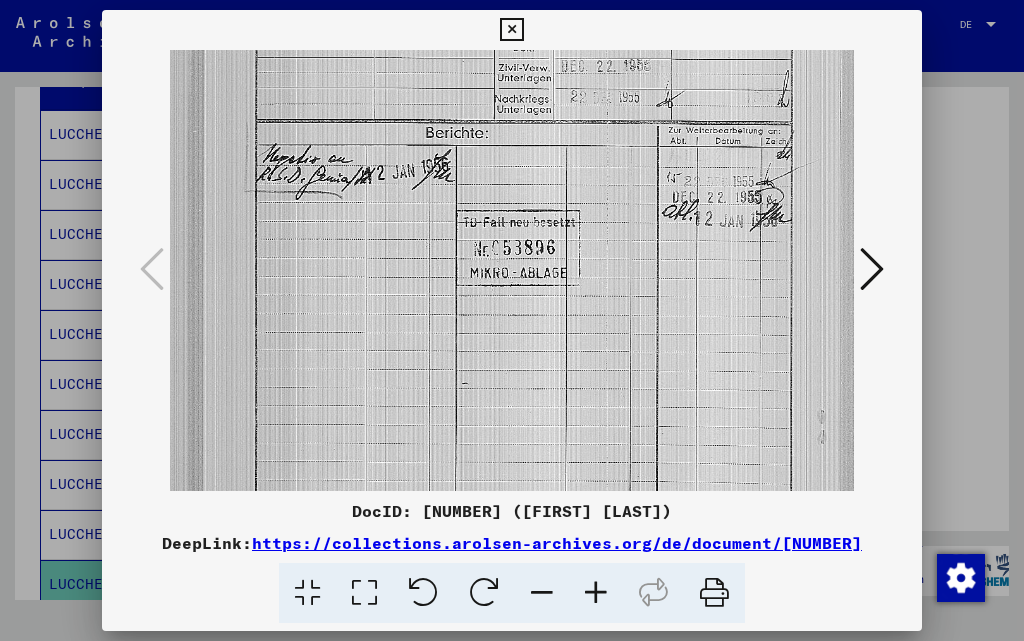 scroll, scrollTop: 414, scrollLeft: 78, axis: both 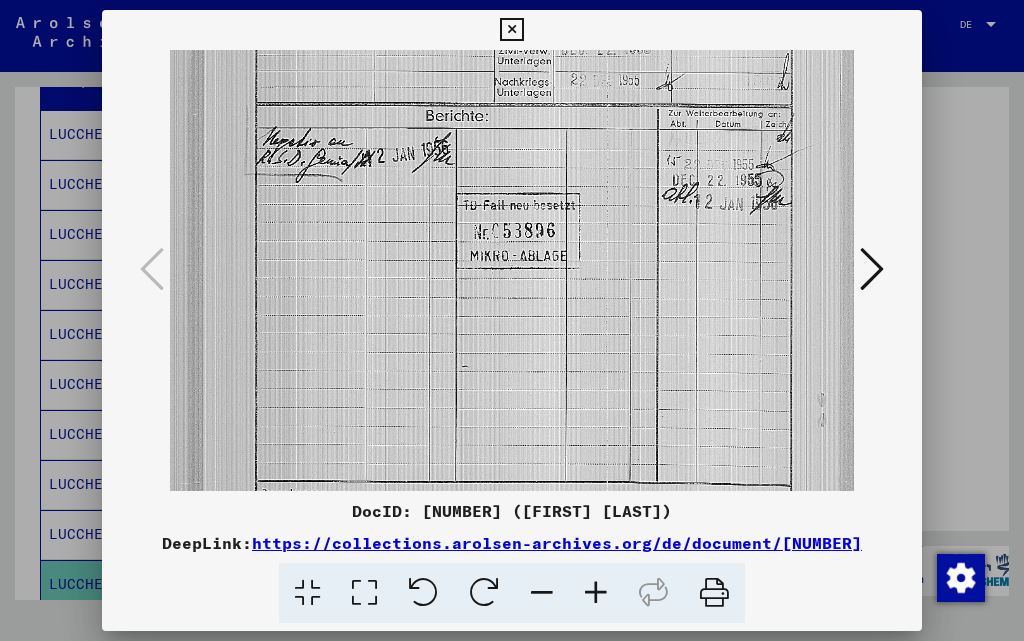 drag, startPoint x: 597, startPoint y: 428, endPoint x: 594, endPoint y: 267, distance: 161.02795 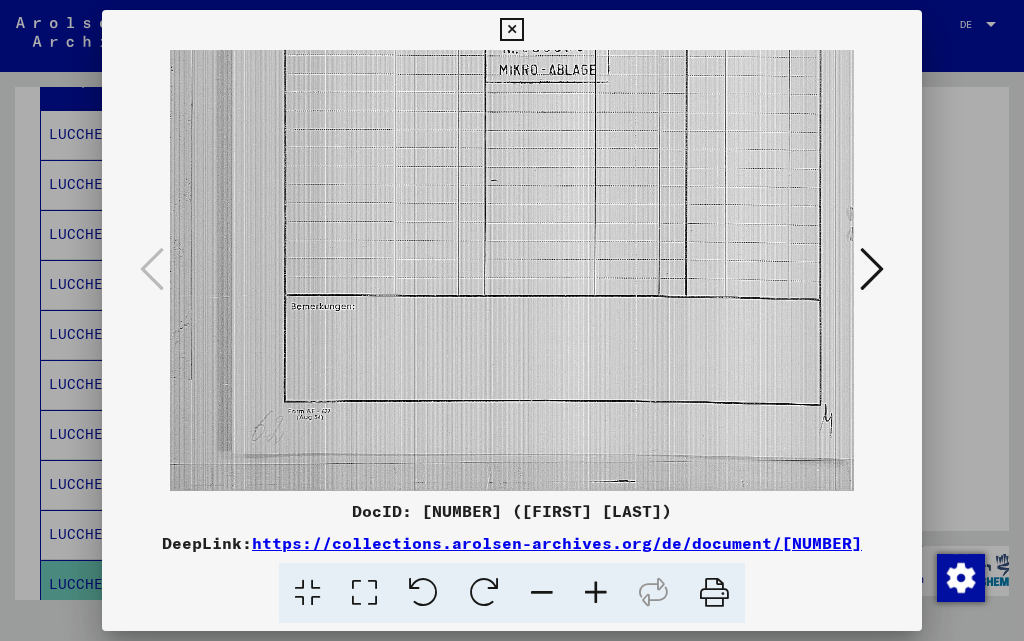 scroll, scrollTop: 600, scrollLeft: 55, axis: both 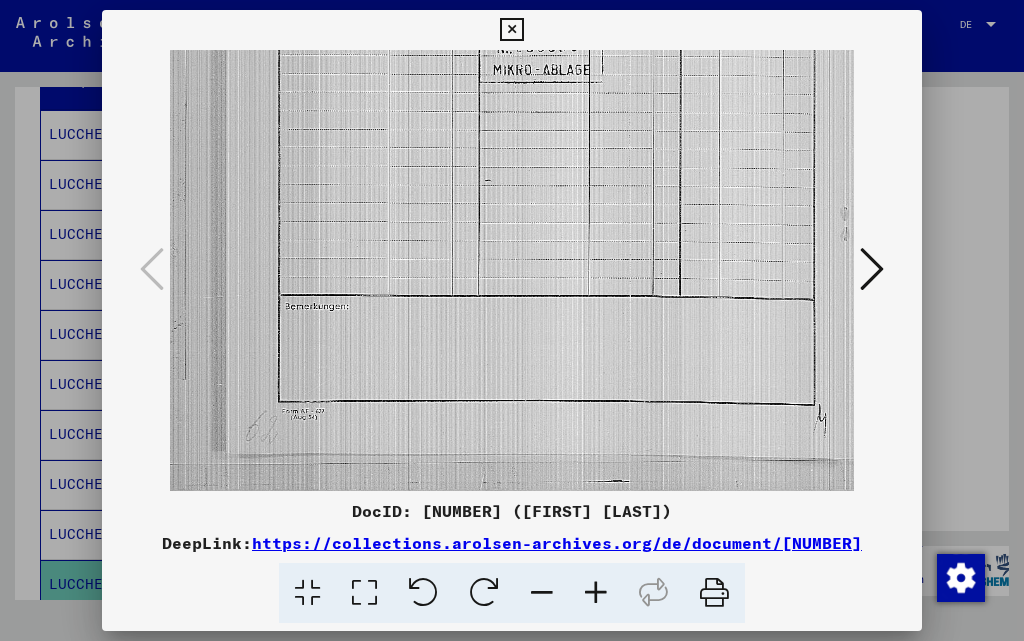 drag, startPoint x: 584, startPoint y: 401, endPoint x: 607, endPoint y: 116, distance: 285.92657 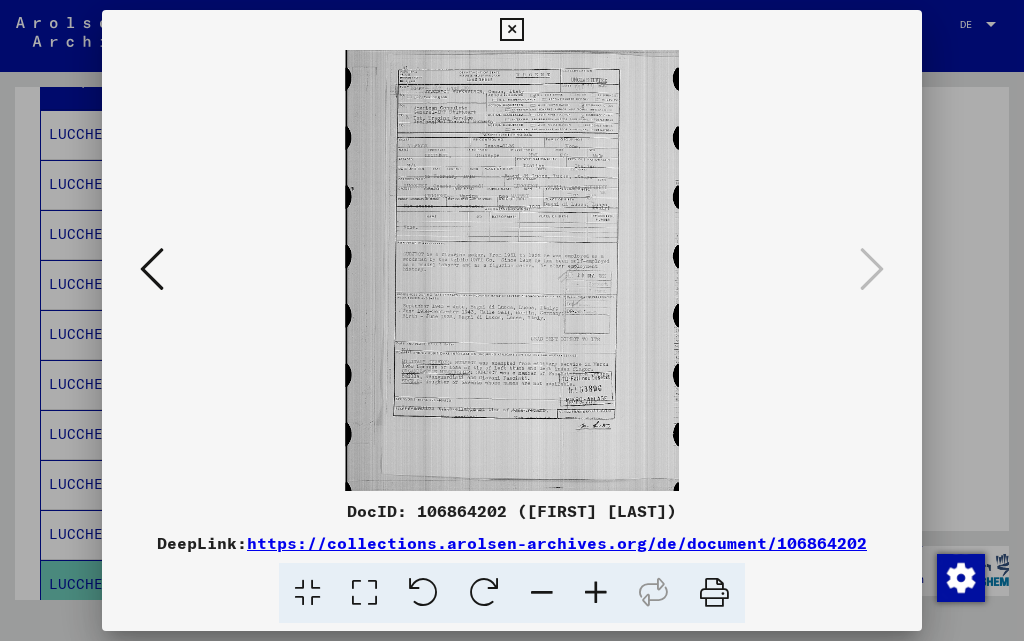 click at bounding box center (596, 593) 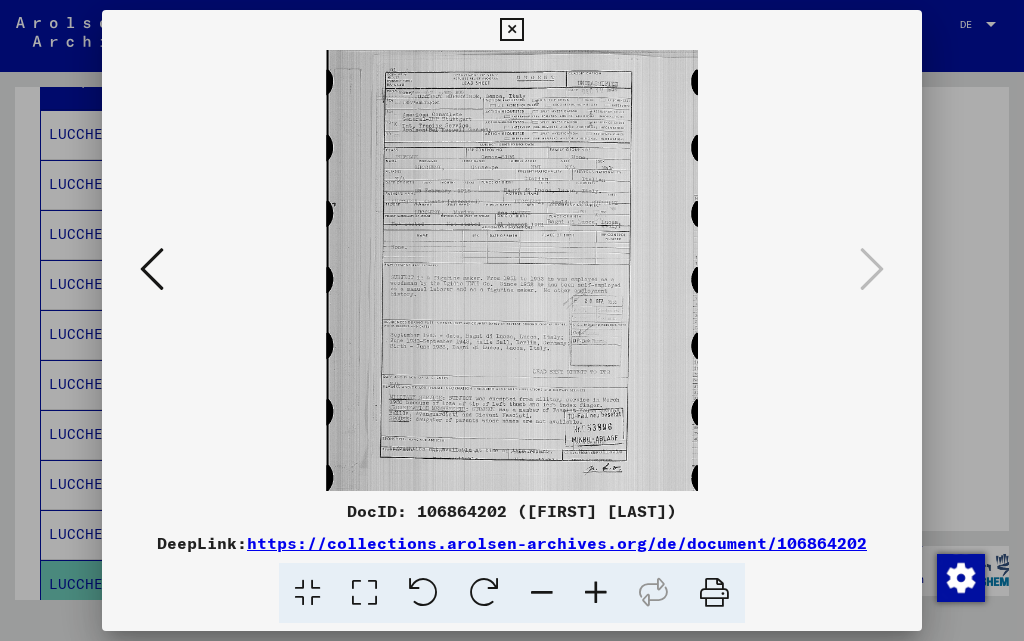 click at bounding box center (596, 593) 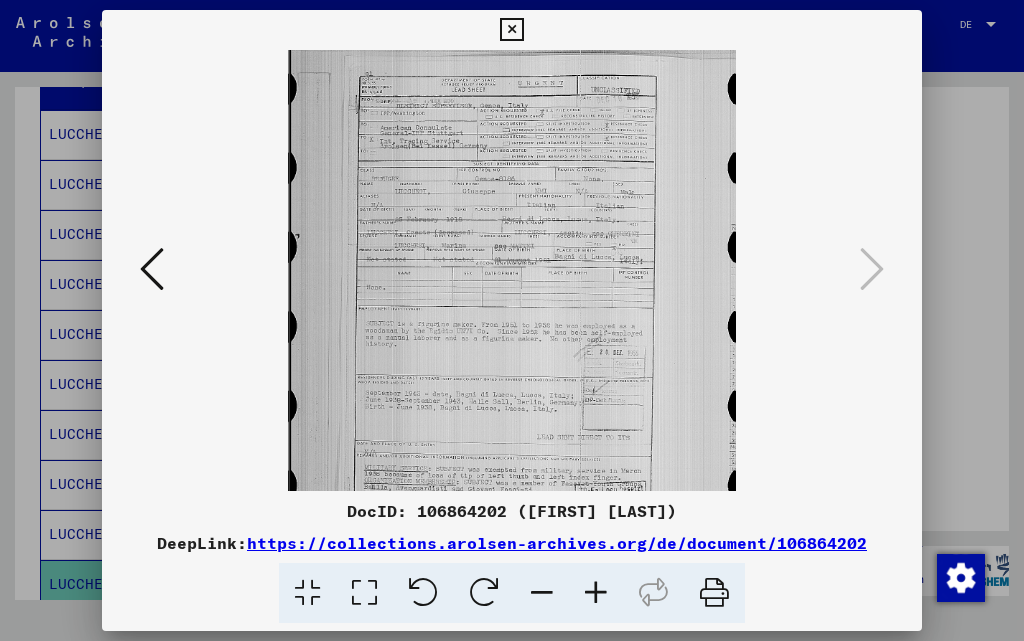 click at bounding box center [596, 593] 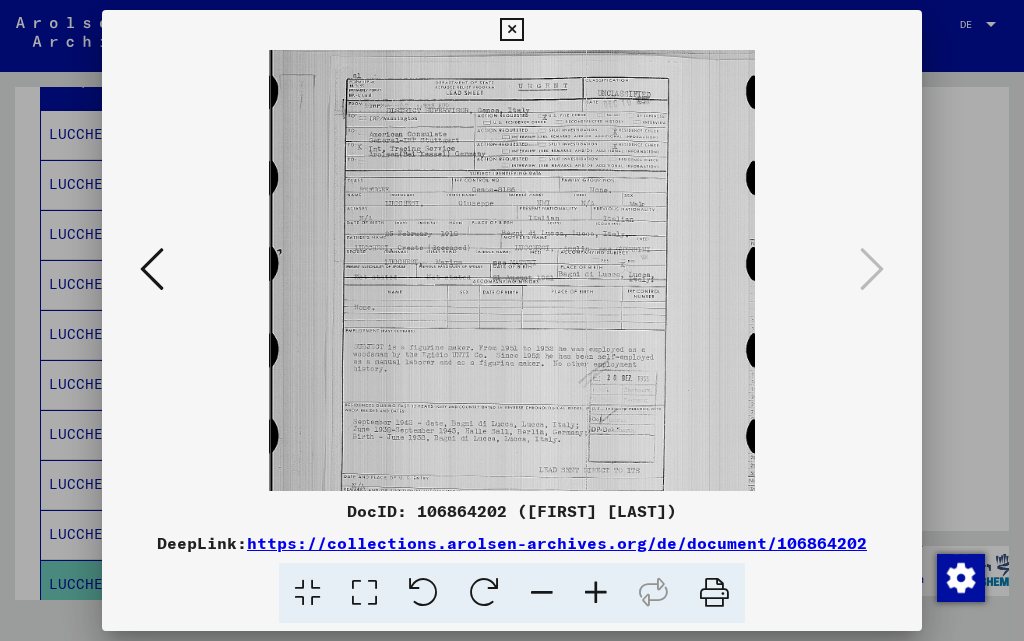 click at bounding box center [596, 593] 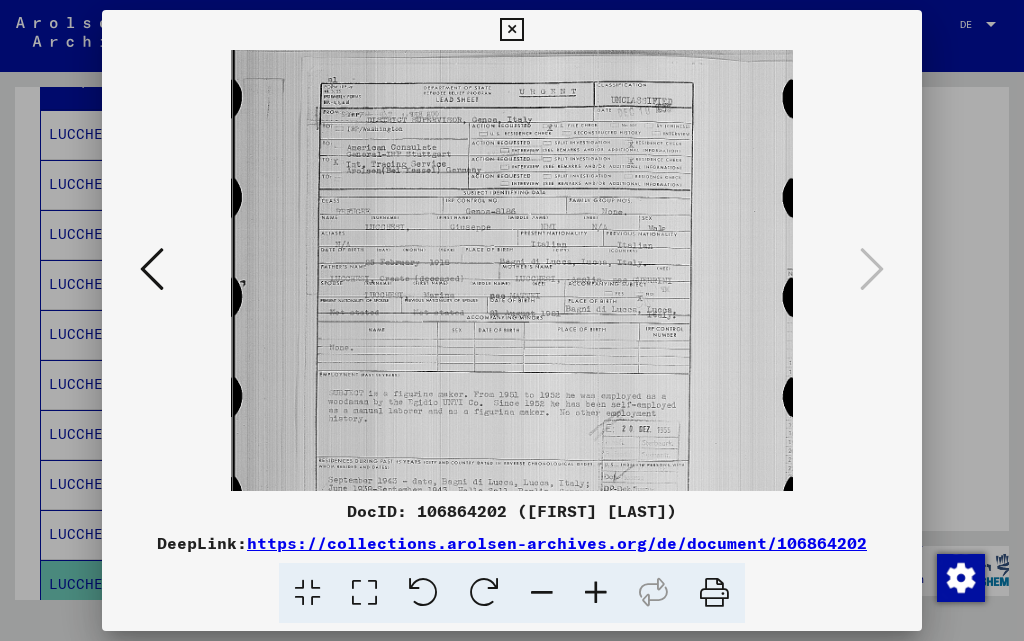 click at bounding box center (596, 593) 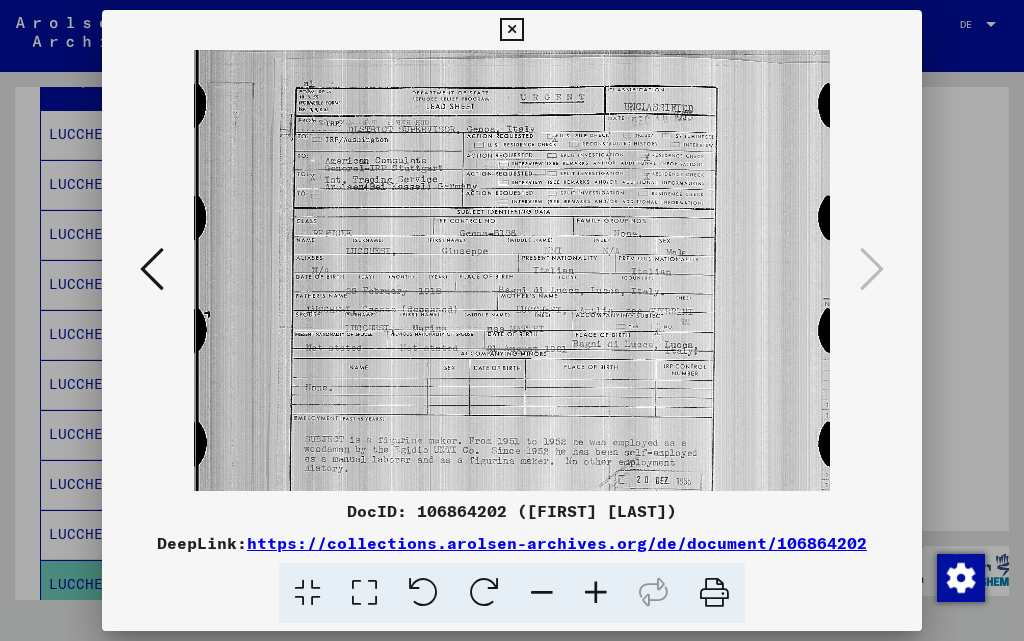 click at bounding box center [596, 593] 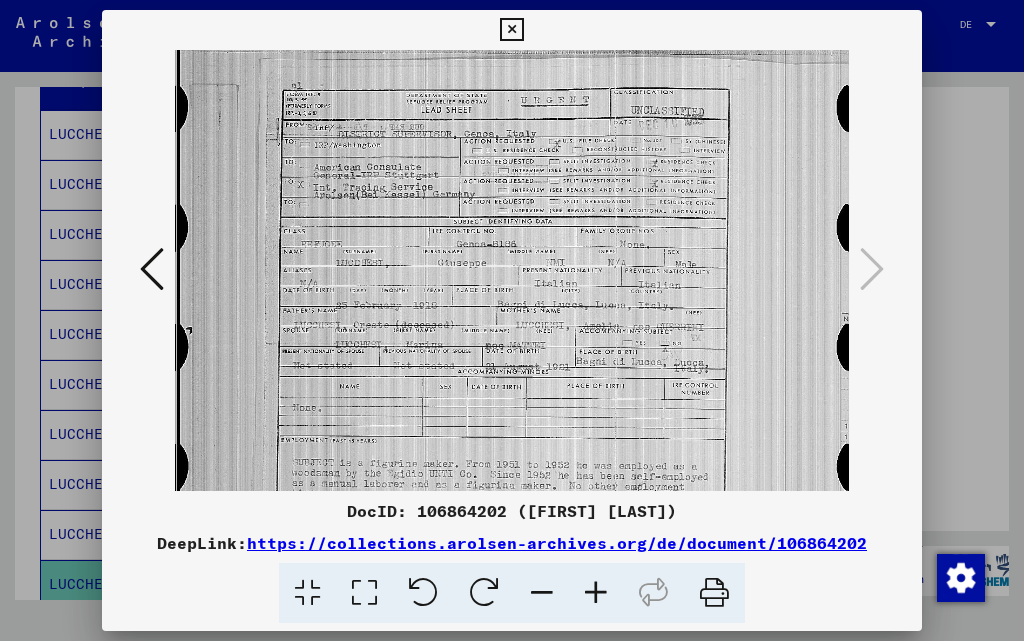 click at bounding box center (596, 593) 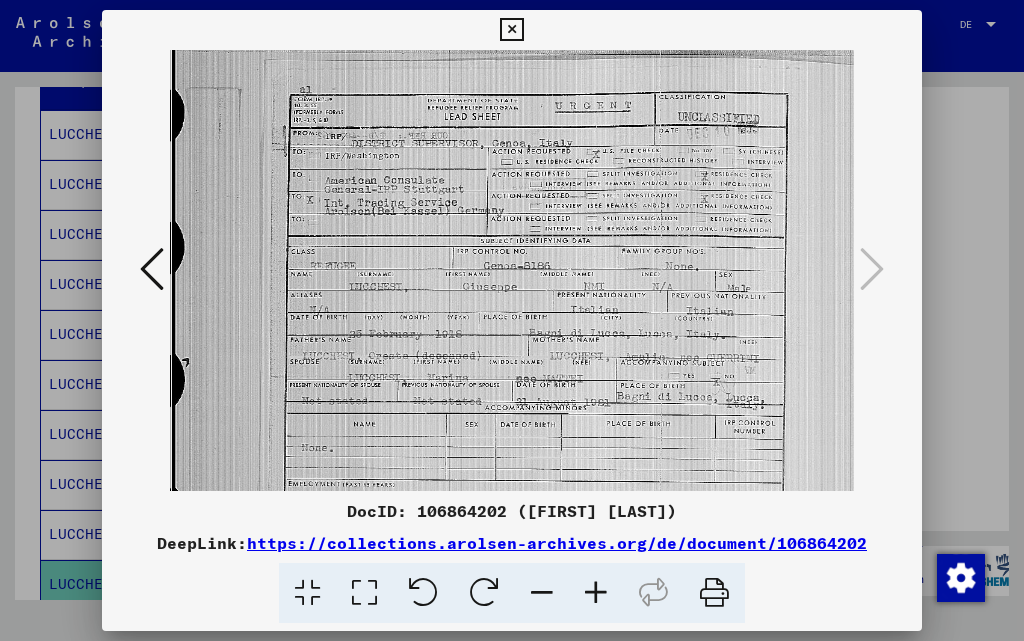 click at bounding box center (596, 593) 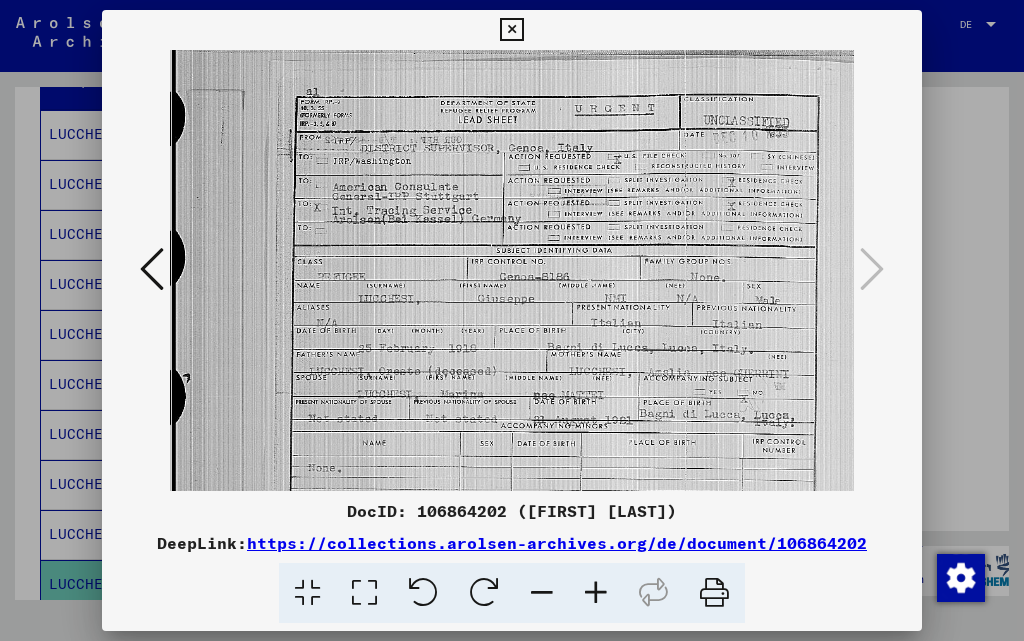 click at bounding box center [596, 593] 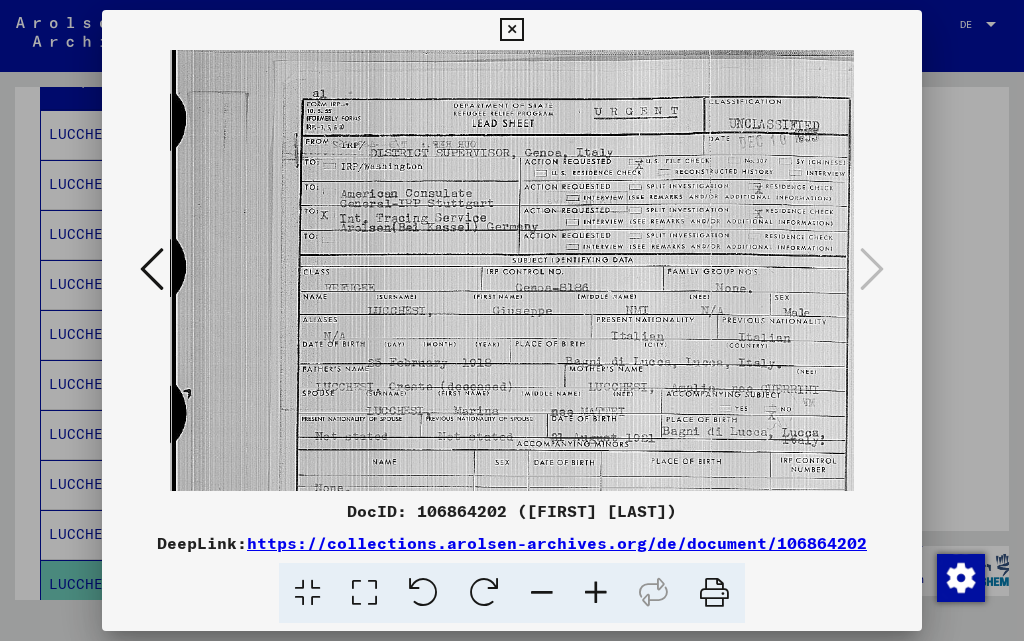click at bounding box center (596, 593) 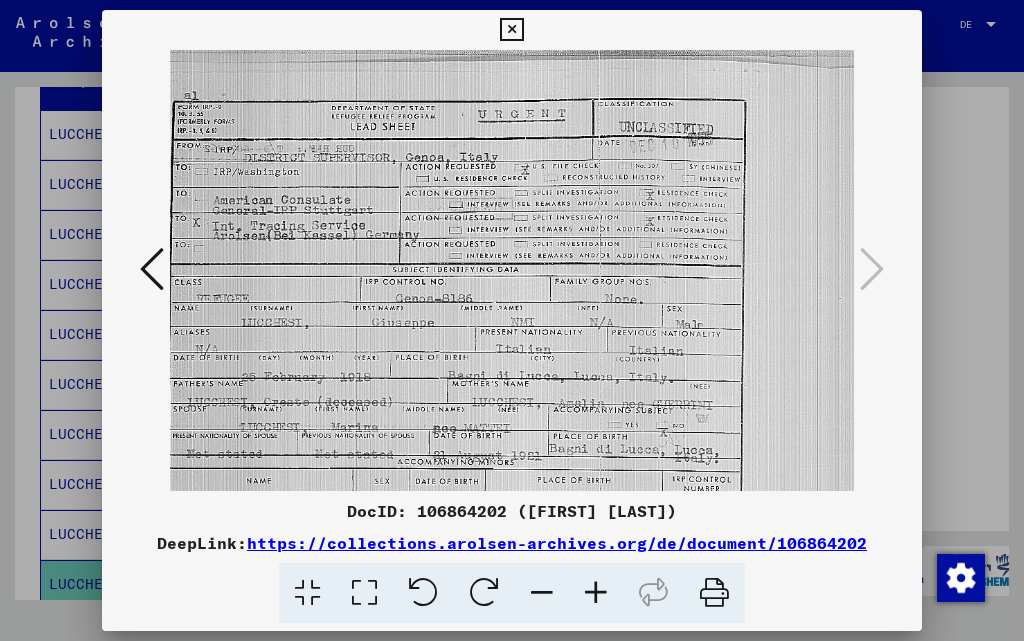 scroll, scrollTop: 0, scrollLeft: 129, axis: horizontal 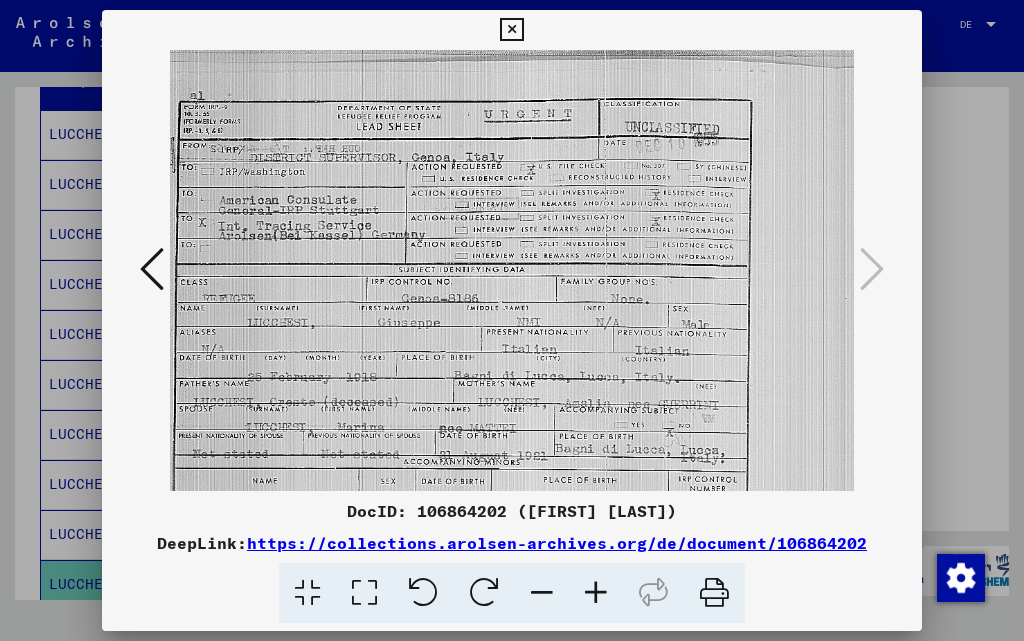 drag, startPoint x: 660, startPoint y: 355, endPoint x: 531, endPoint y: 410, distance: 140.23552 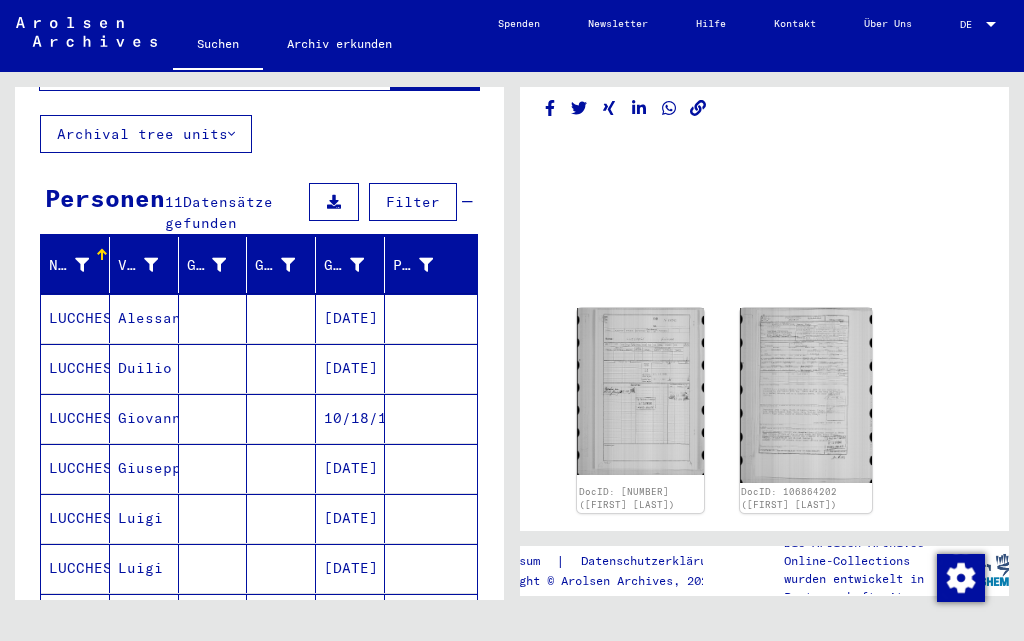scroll, scrollTop: 0, scrollLeft: 0, axis: both 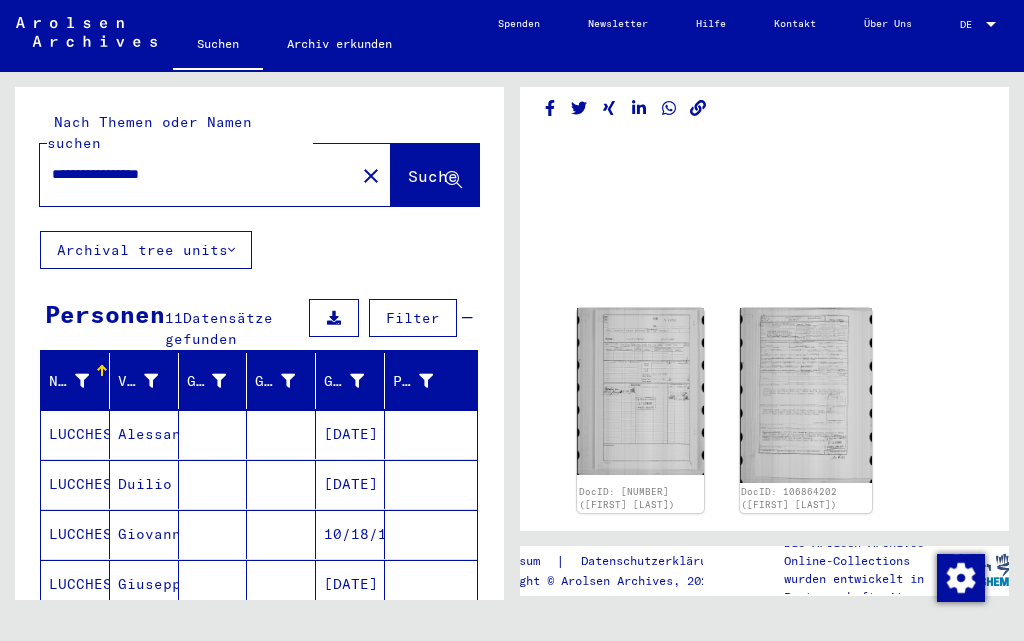 drag, startPoint x: 203, startPoint y: 160, endPoint x: 0, endPoint y: 150, distance: 203.24615 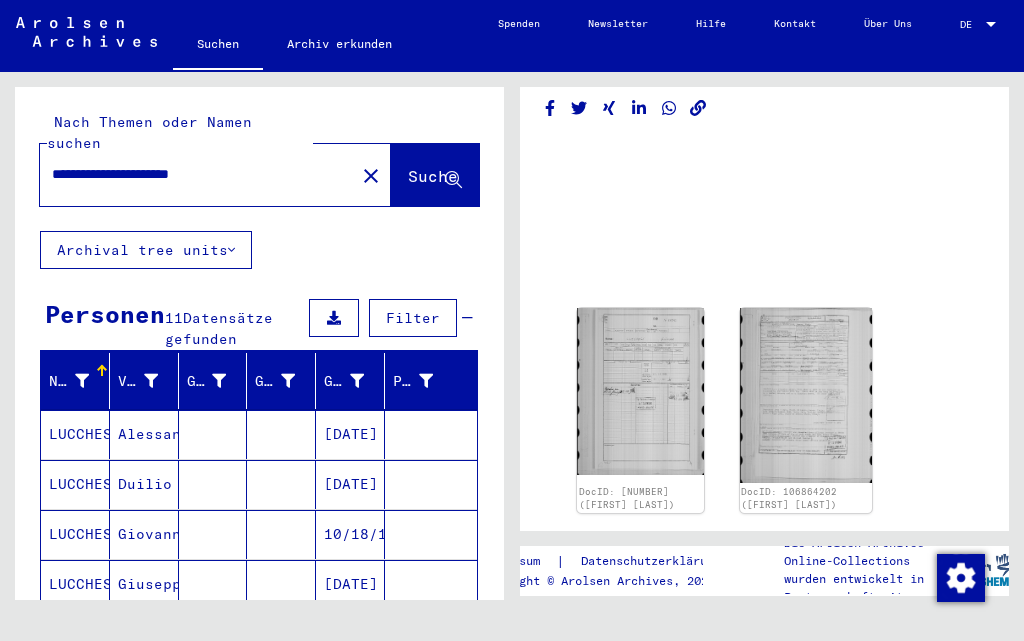 type on "**********" 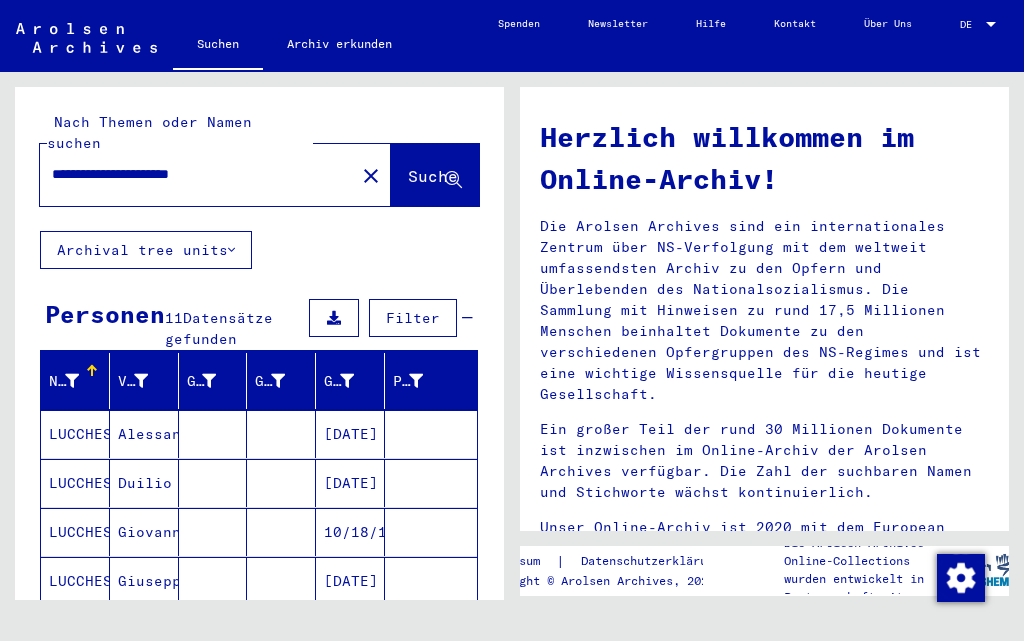 scroll, scrollTop: 0, scrollLeft: 0, axis: both 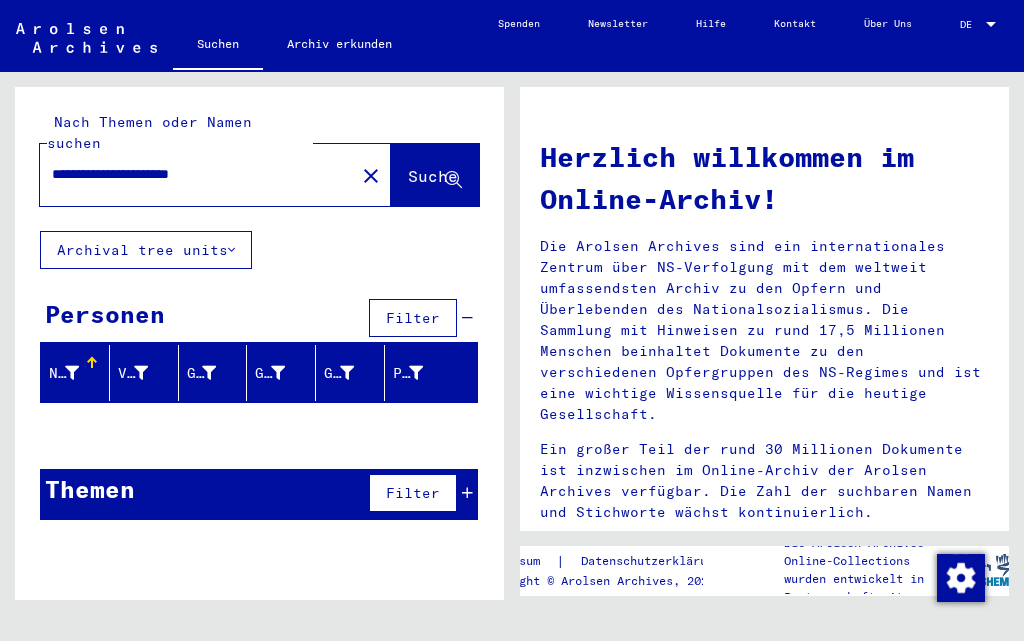 drag, startPoint x: 266, startPoint y: 139, endPoint x: 161, endPoint y: 169, distance: 109.201645 